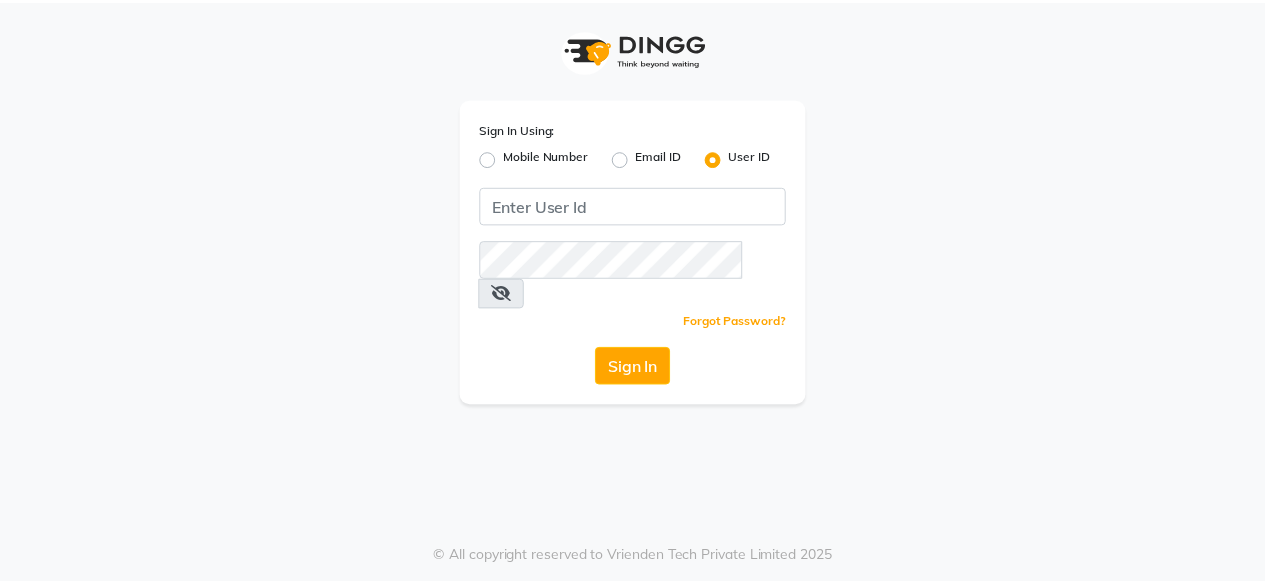 scroll, scrollTop: 0, scrollLeft: 0, axis: both 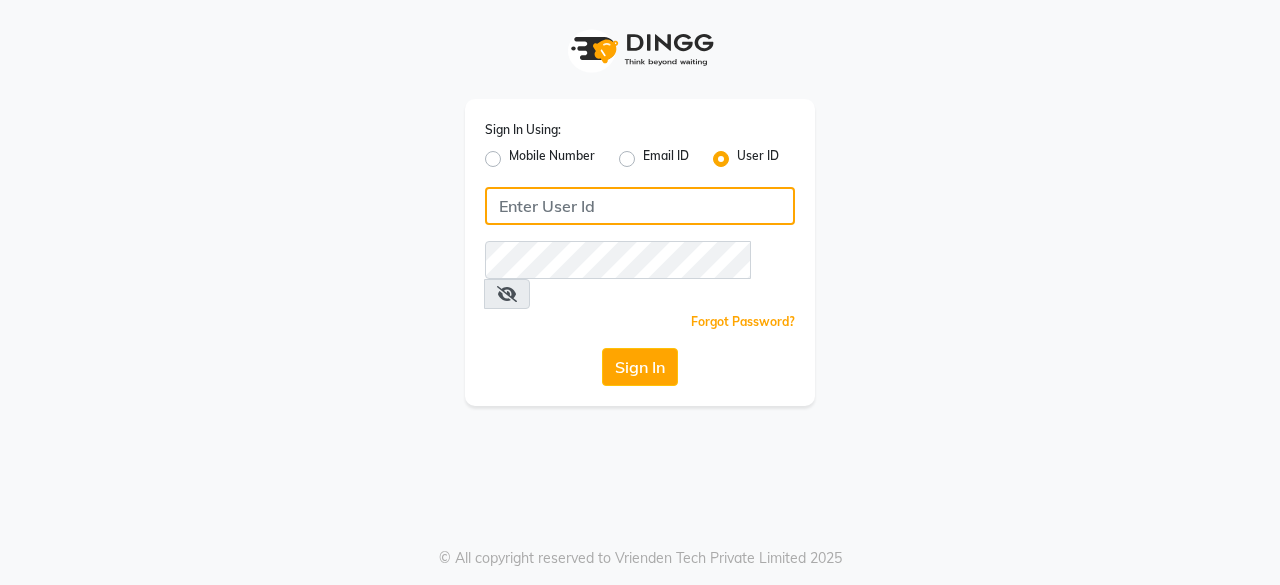 click 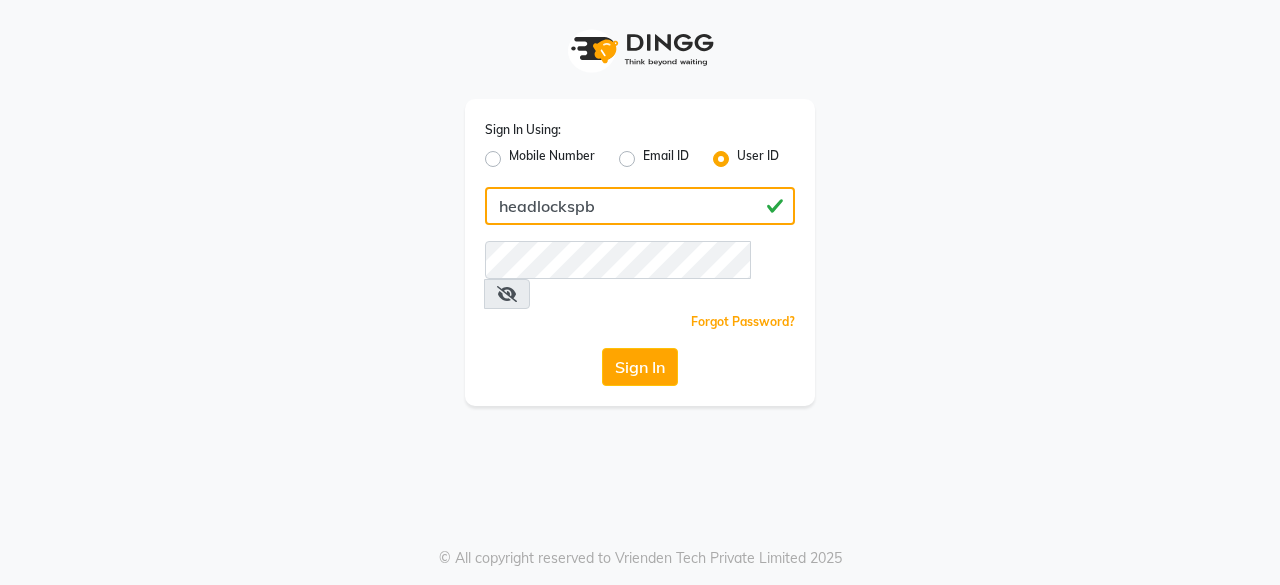 type on "headlockspb" 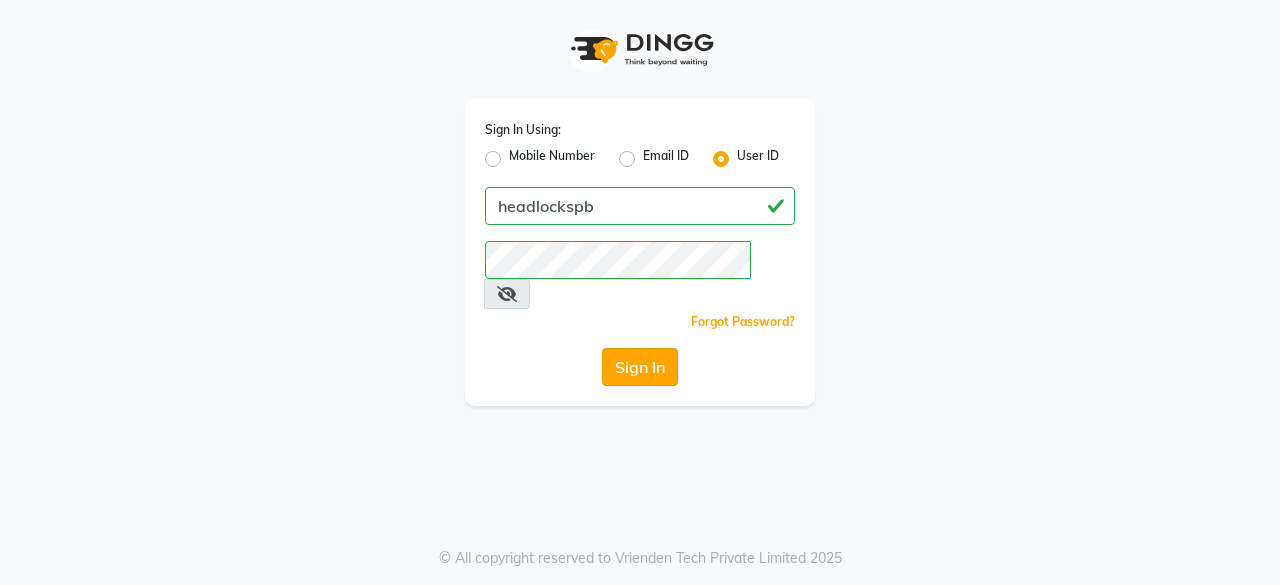click on "Sign In" 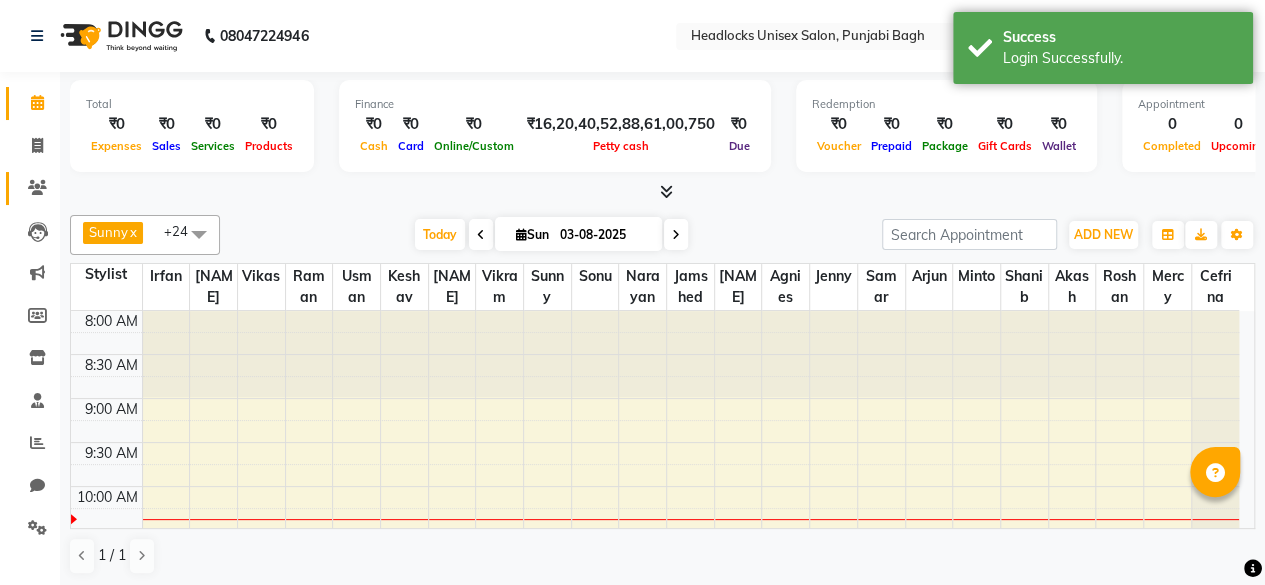 scroll, scrollTop: 0, scrollLeft: 0, axis: both 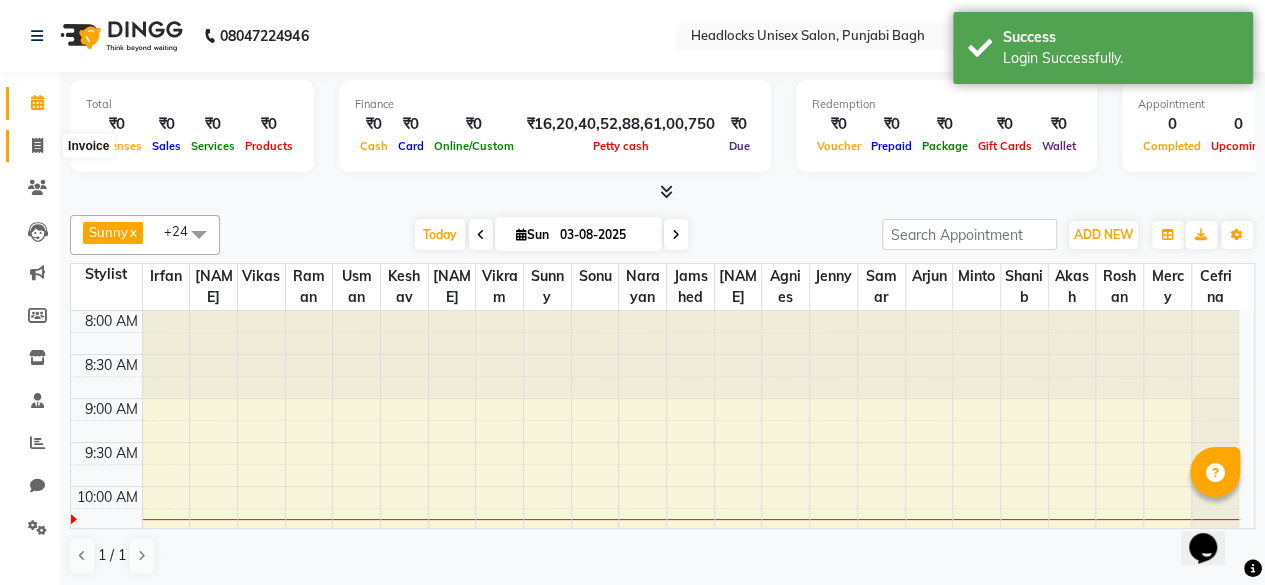click 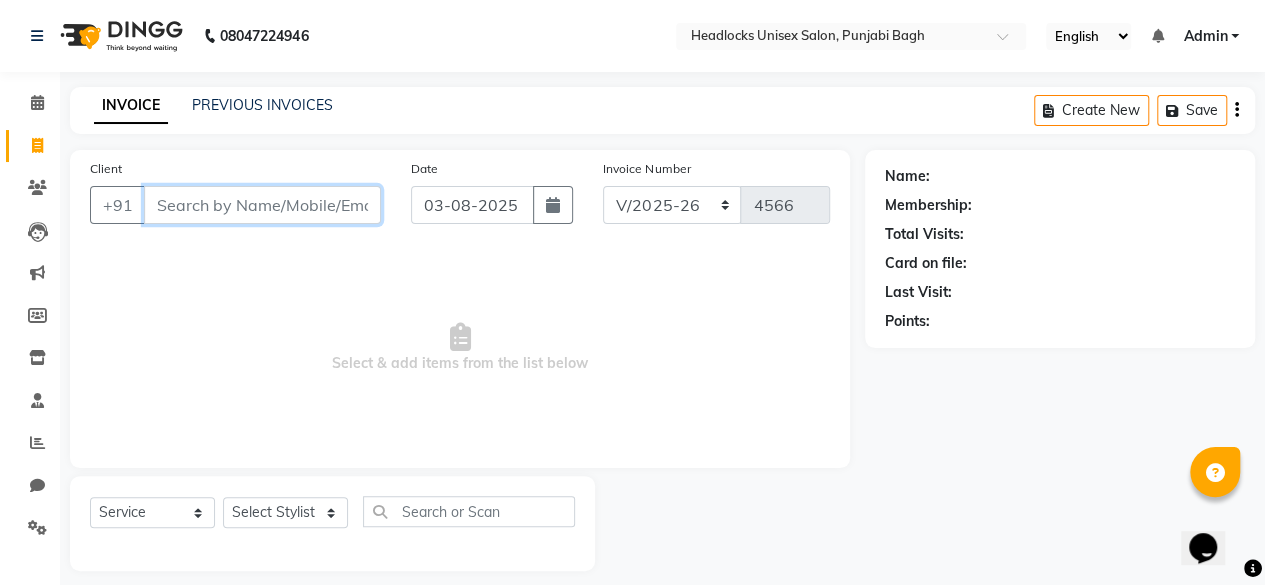 scroll, scrollTop: 15, scrollLeft: 0, axis: vertical 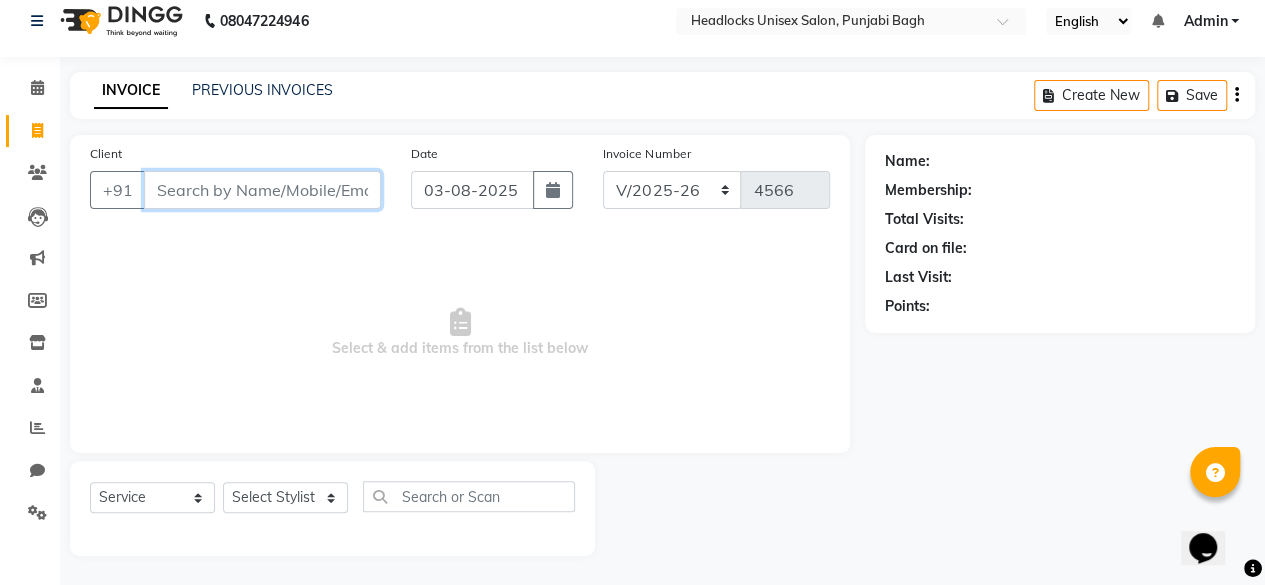 click on "Client" at bounding box center [262, 190] 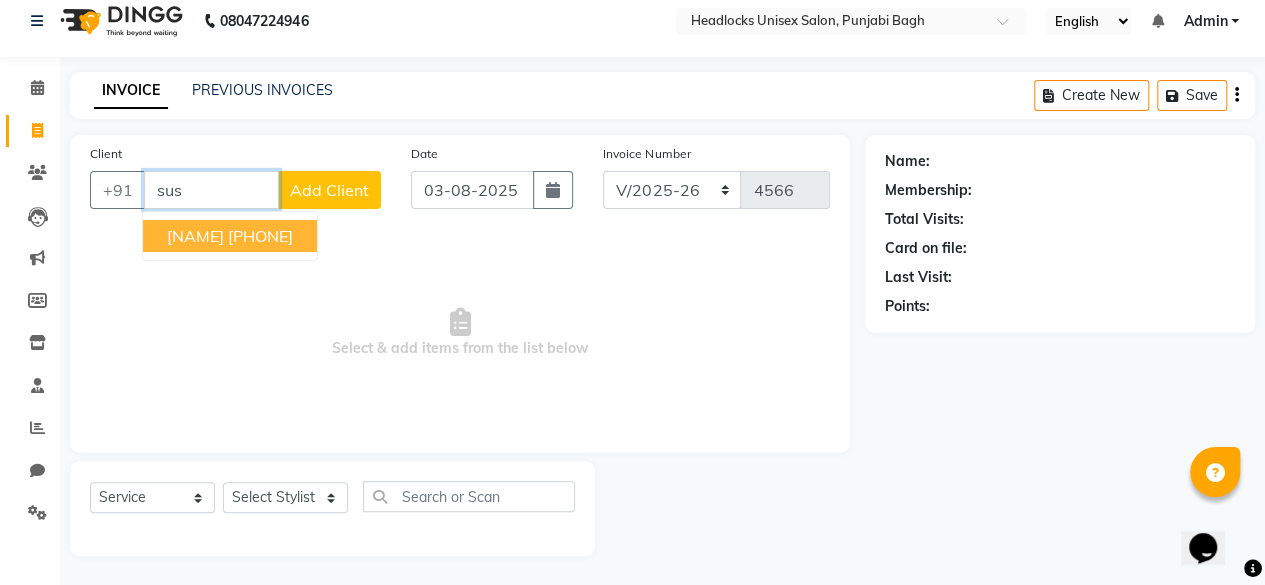 click on "[PHONE]" at bounding box center [260, 236] 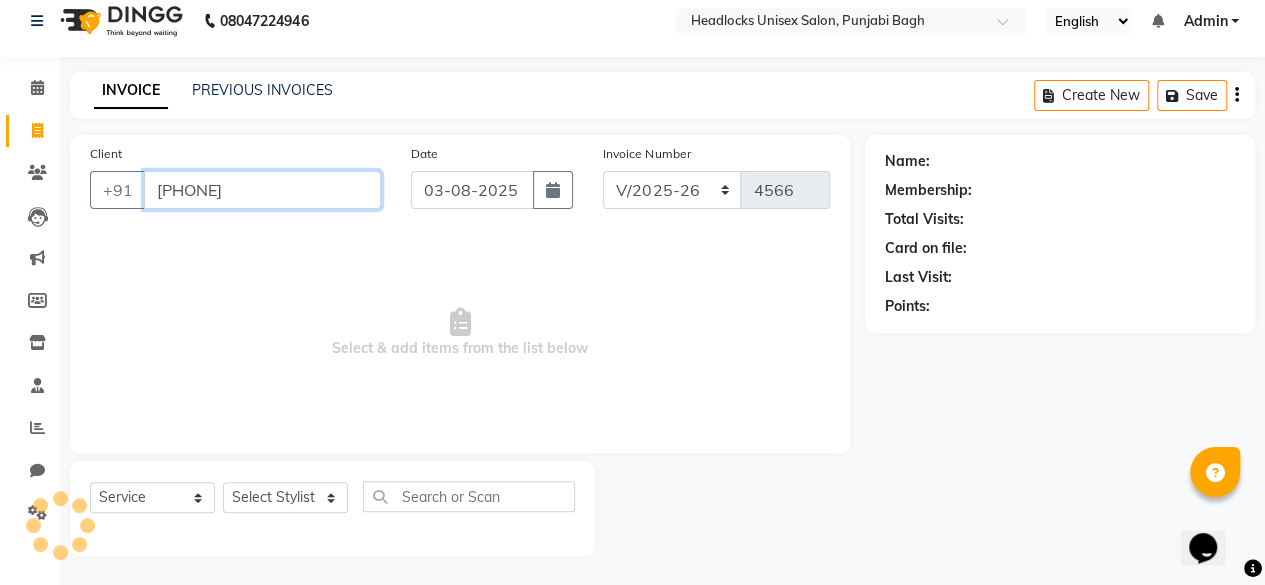 type on "[PHONE]" 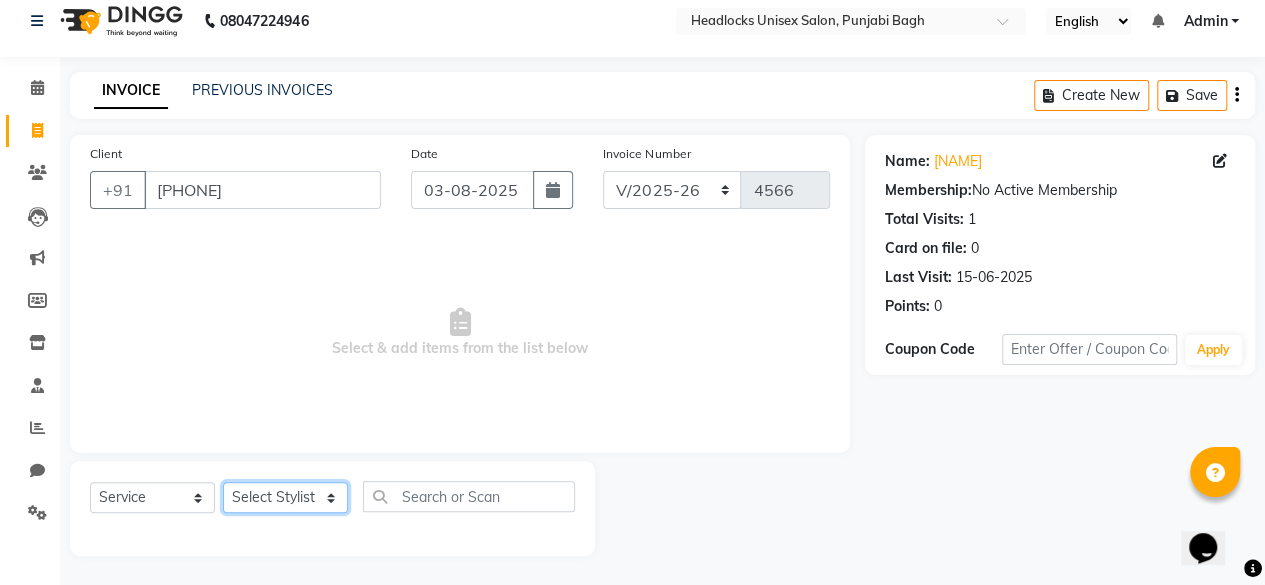 click on "Select Stylist ⁠[NAME] ⁠[NAME] [NAME] [NAME] [NAME] ⁠[NAME] ⁠[NAME] [NAME] [NAME] [NAME] [NAME] [NAME] [NAME] [NAME] [NAME] [NAME] [NAME] [NAME] [NAME] [NAME] [NAME] [NAME] [NAME] [NAME] [NAME] [NAME] [NAME] [NAME] [NAME] [NAME] [NAME] [NAME] [NAME] [NAME] [NAME]" 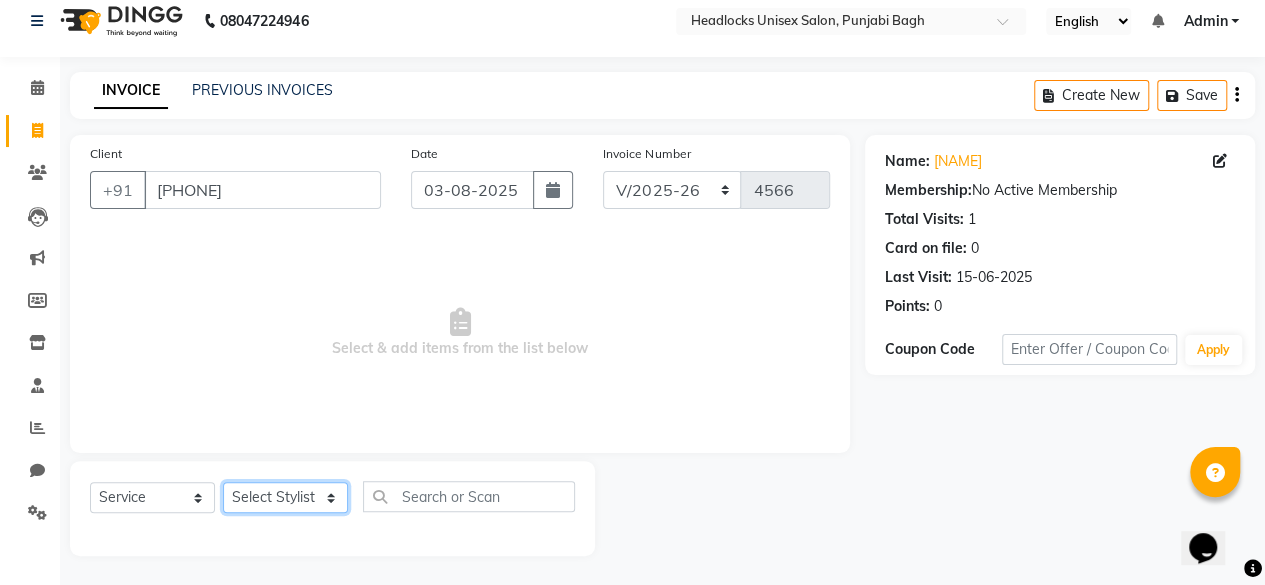 select on "69082" 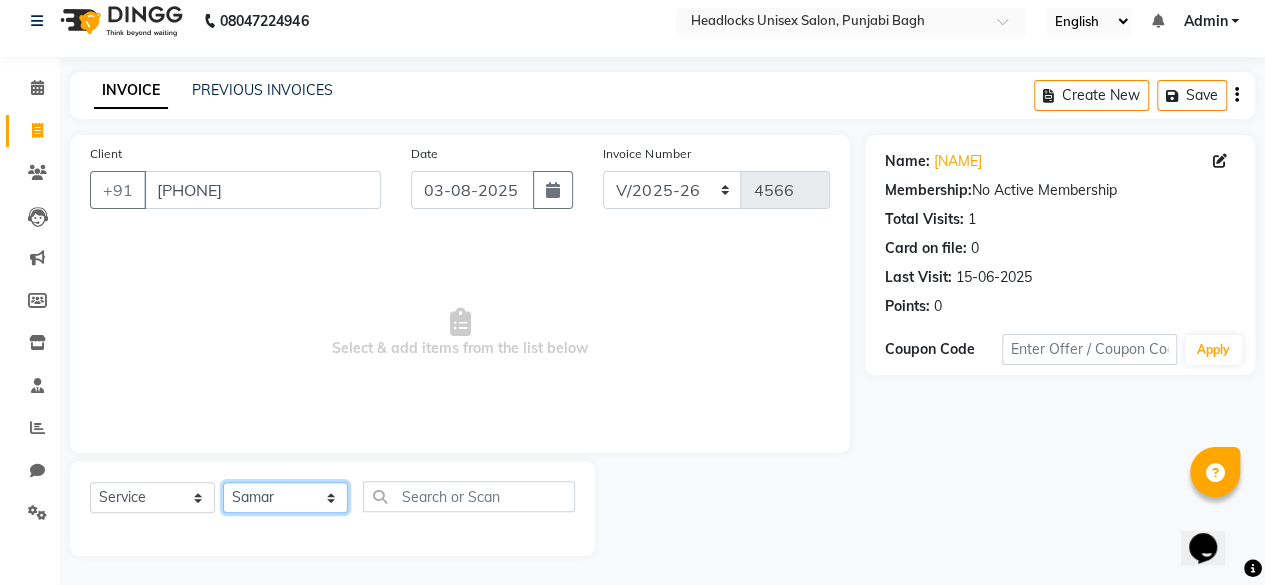 click on "Select Stylist ⁠[NAME] ⁠[NAME] [NAME] [NAME] [NAME] ⁠[NAME] ⁠[NAME] [NAME] [NAME] [NAME] [NAME] [NAME] [NAME] [NAME] [NAME] [NAME] [NAME] [NAME] [NAME] [NAME] [NAME] [NAME] [NAME] [NAME] [NAME] [NAME] [NAME] [NAME] [NAME] [NAME] [NAME] [NAME] [NAME] [NAME] [NAME]" 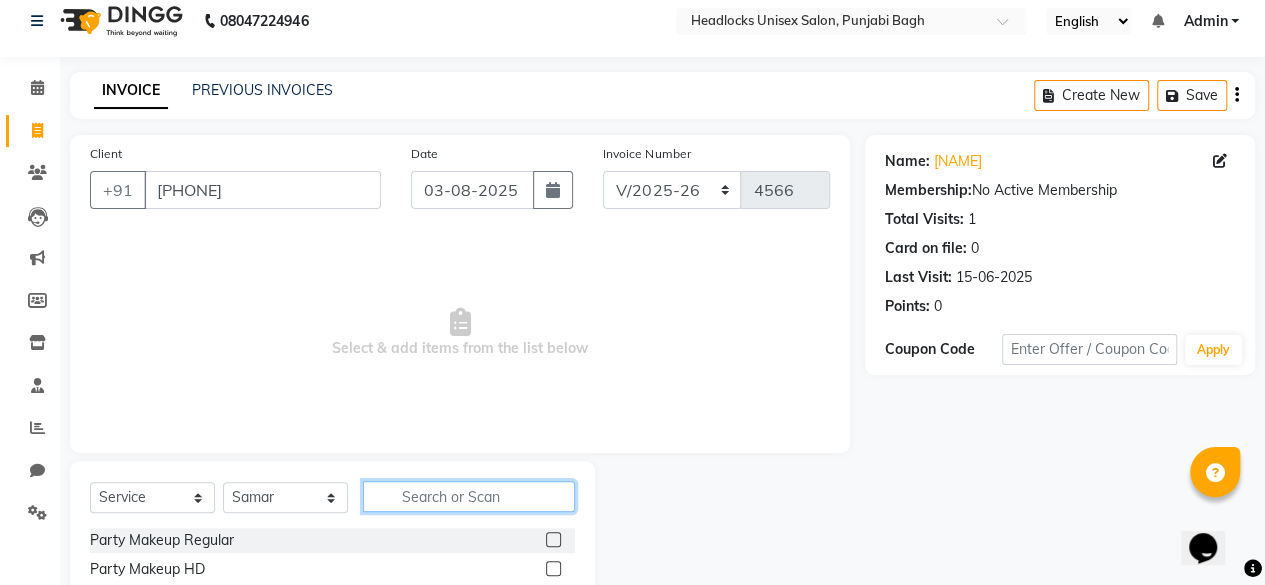 click 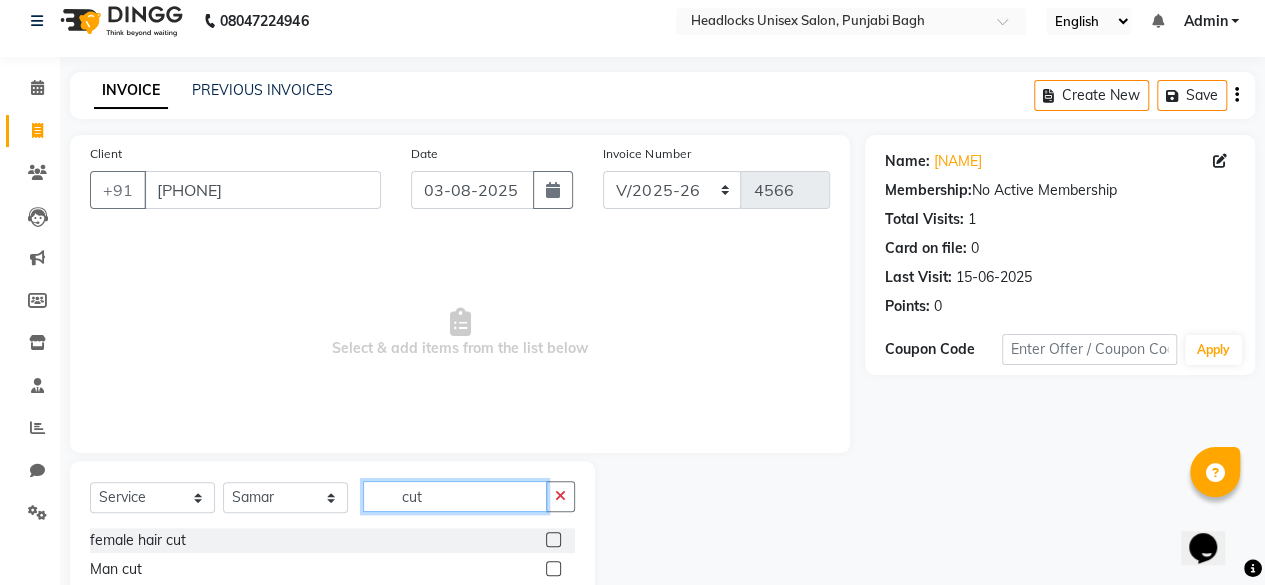type on "cut" 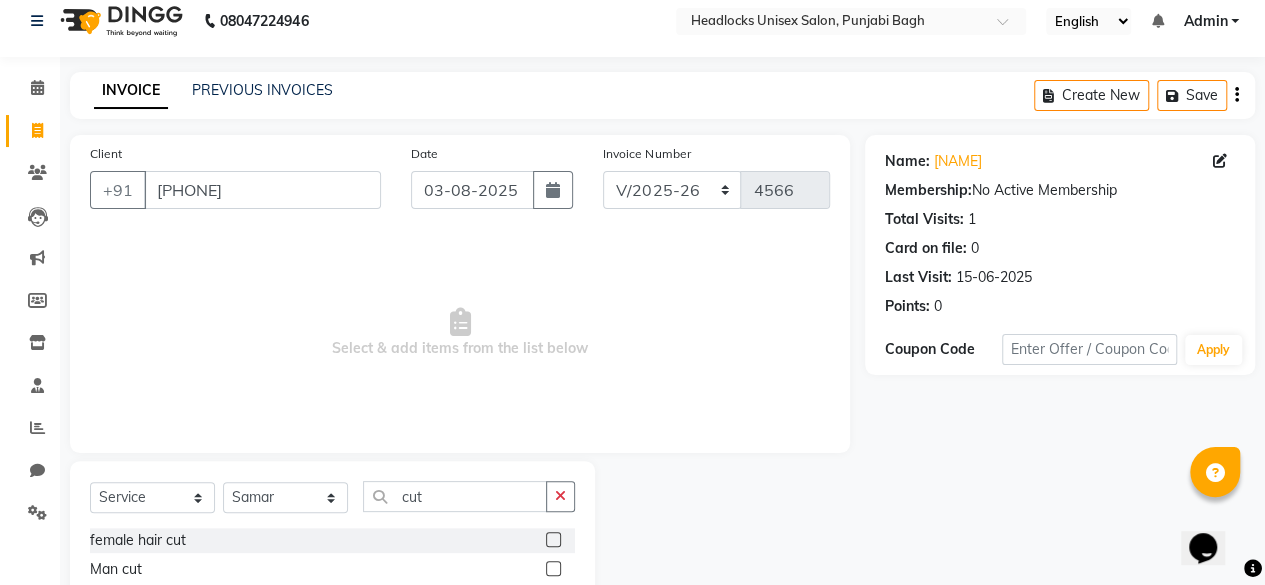 click 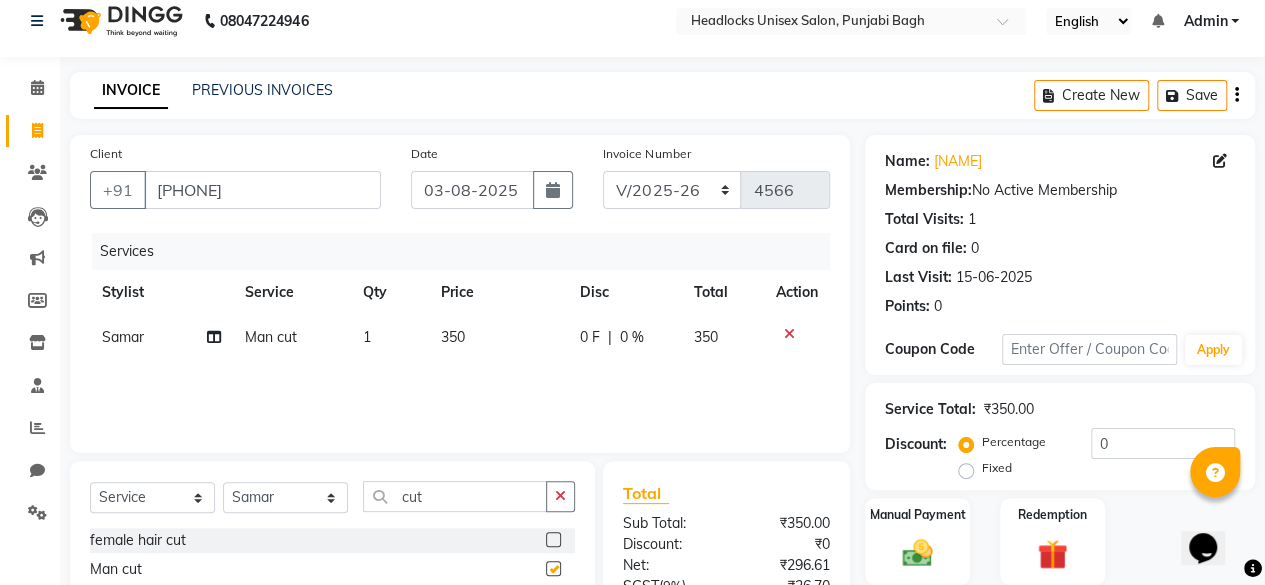 checkbox on "false" 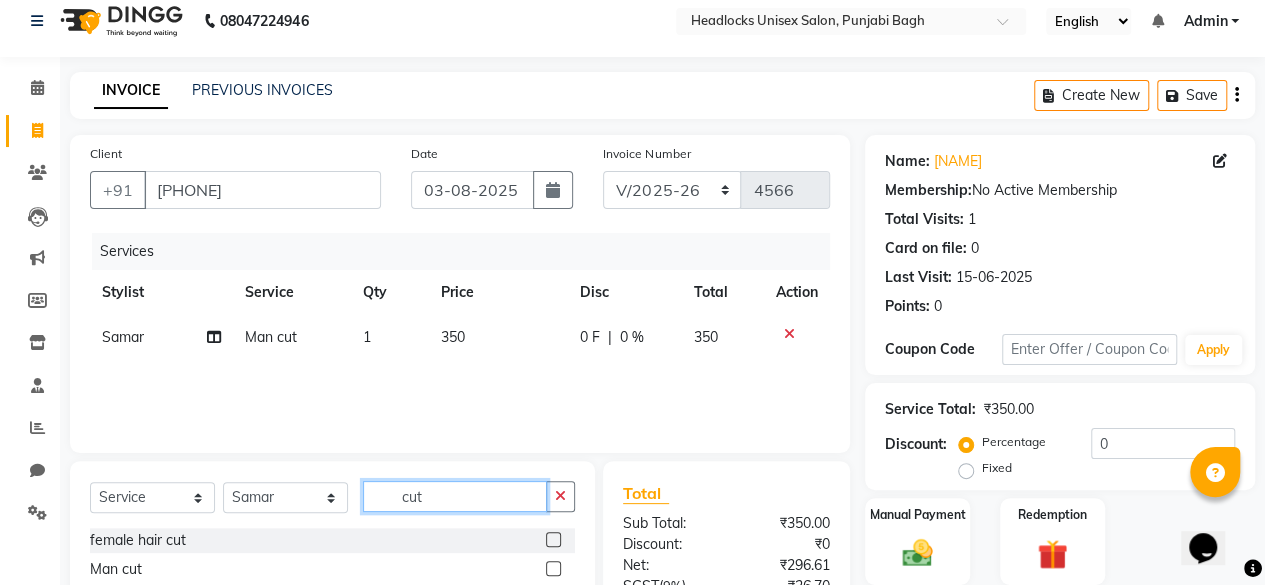 click on "cut" 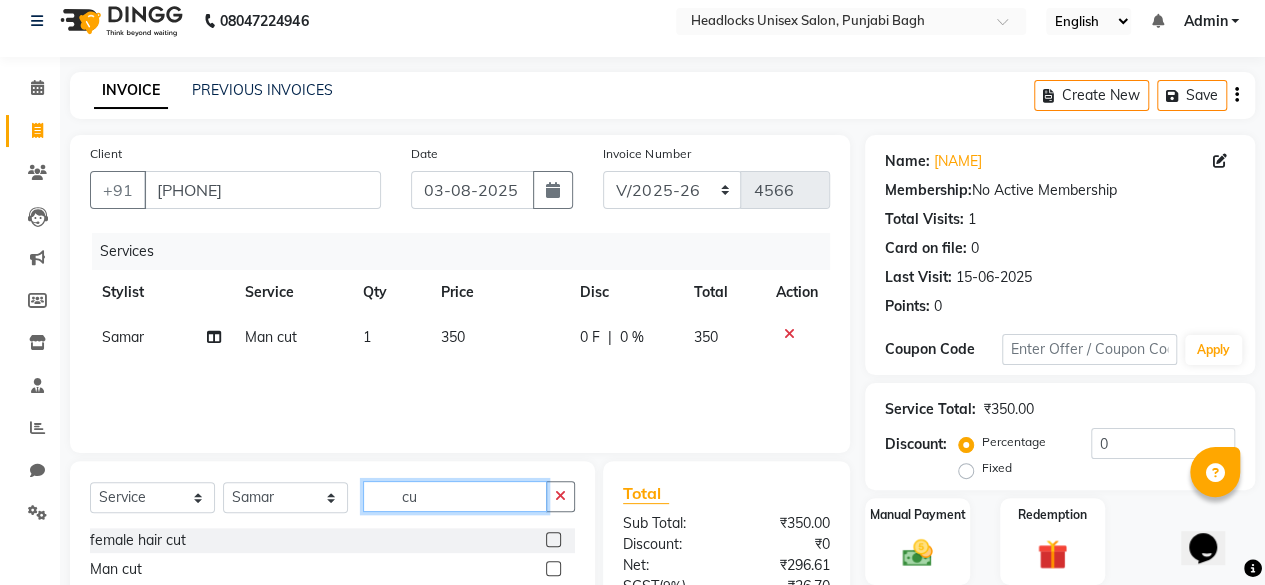 type on "c" 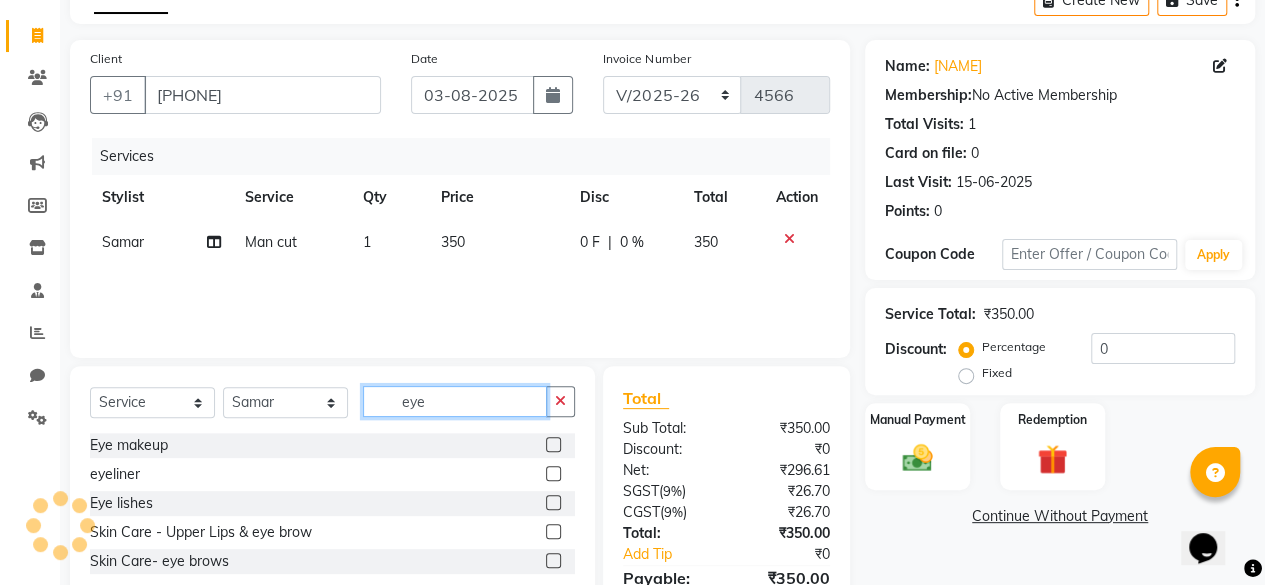 scroll, scrollTop: 126, scrollLeft: 0, axis: vertical 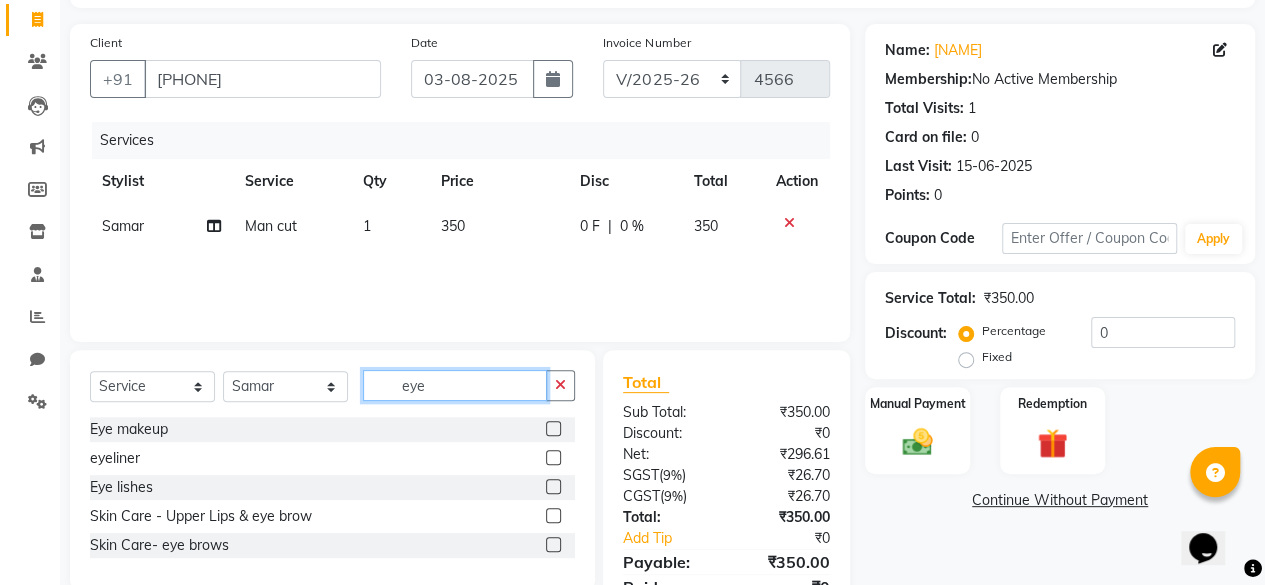 type on "eye" 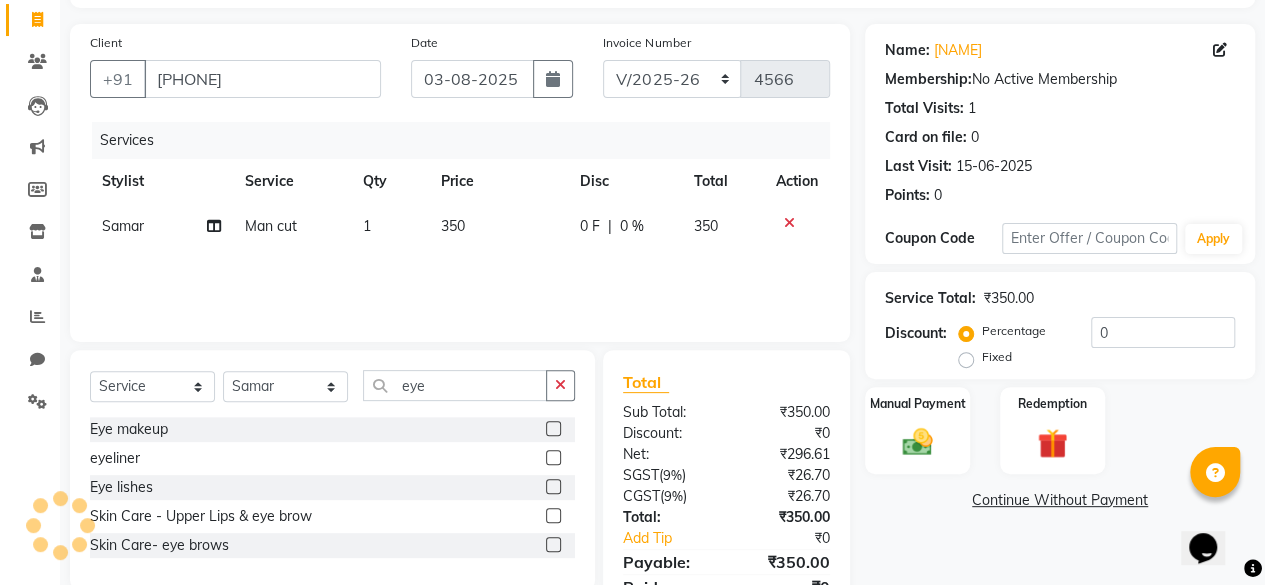 click 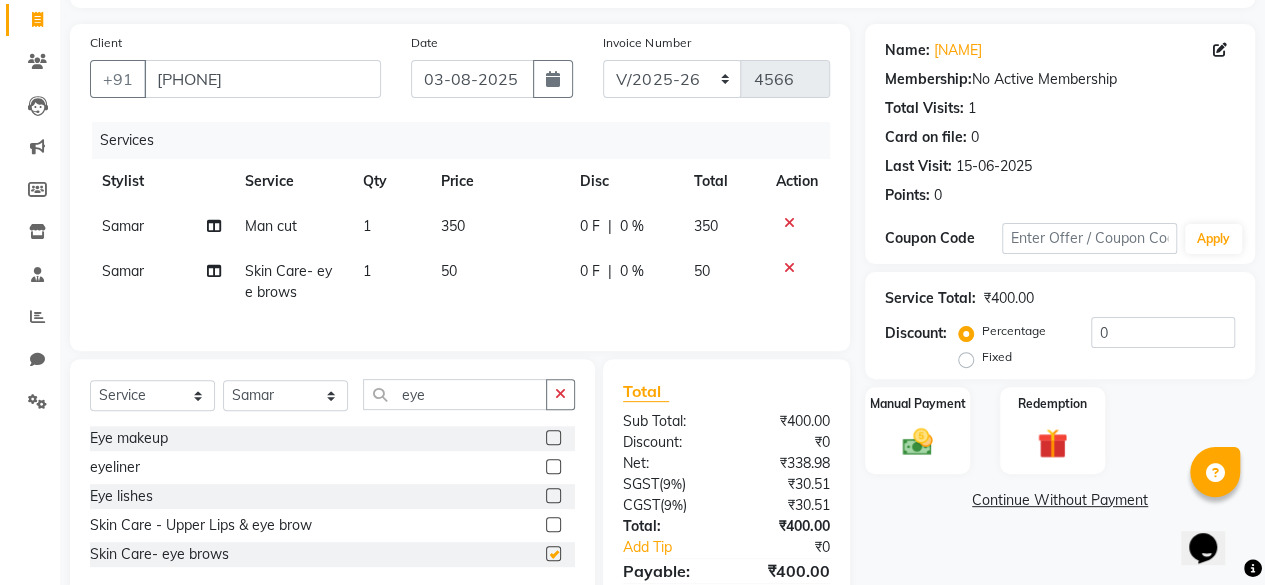checkbox on "false" 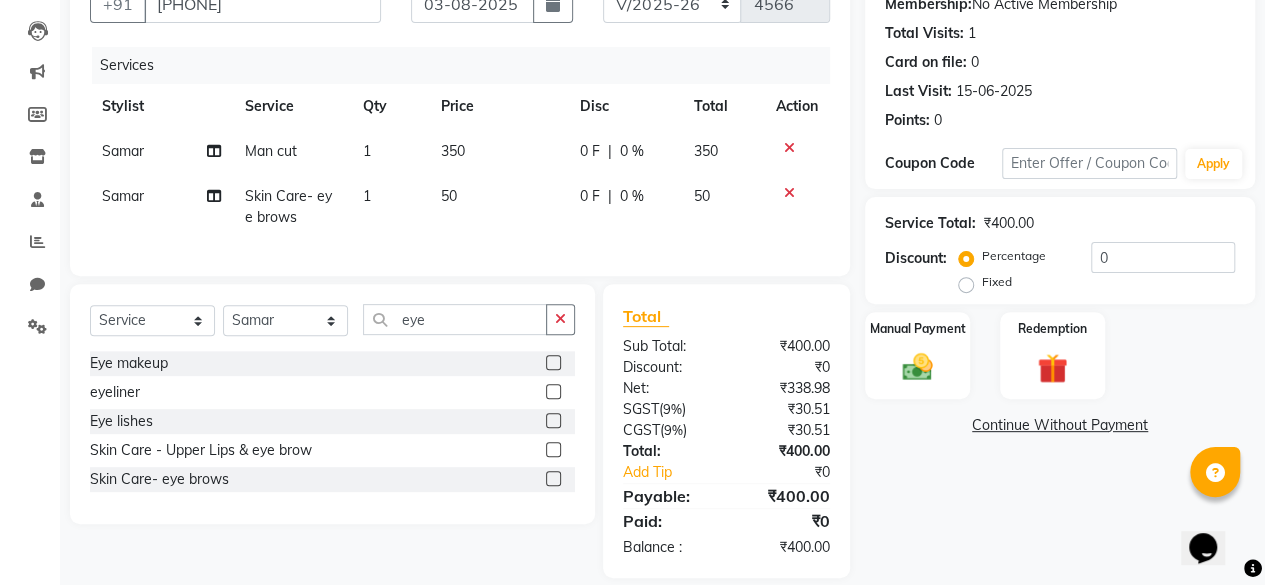 scroll, scrollTop: 238, scrollLeft: 0, axis: vertical 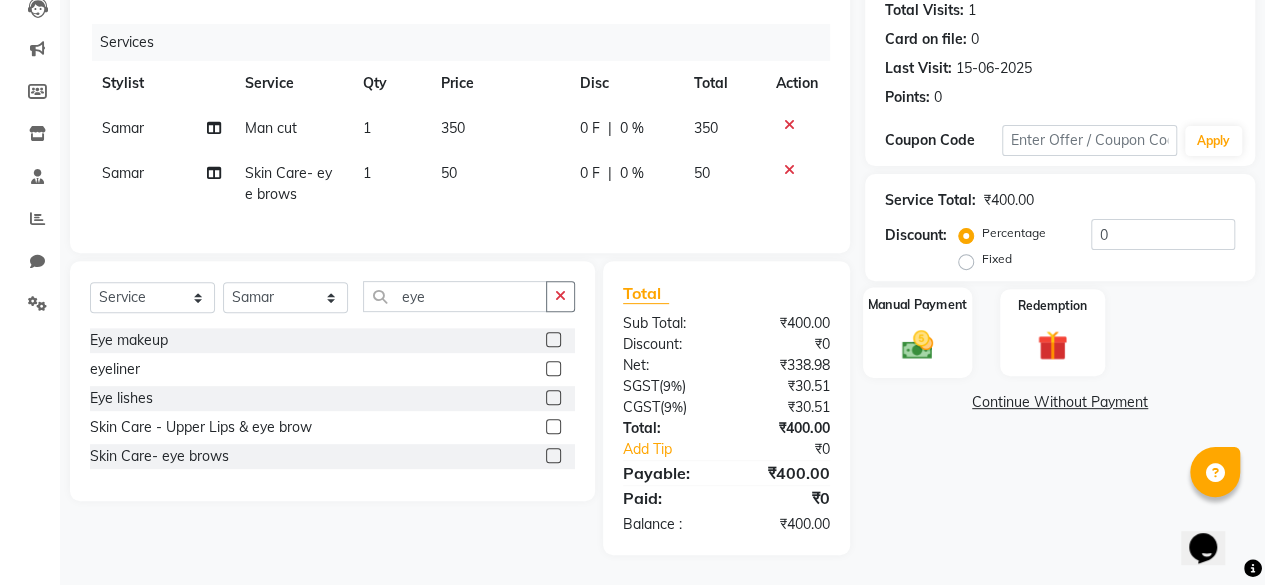click 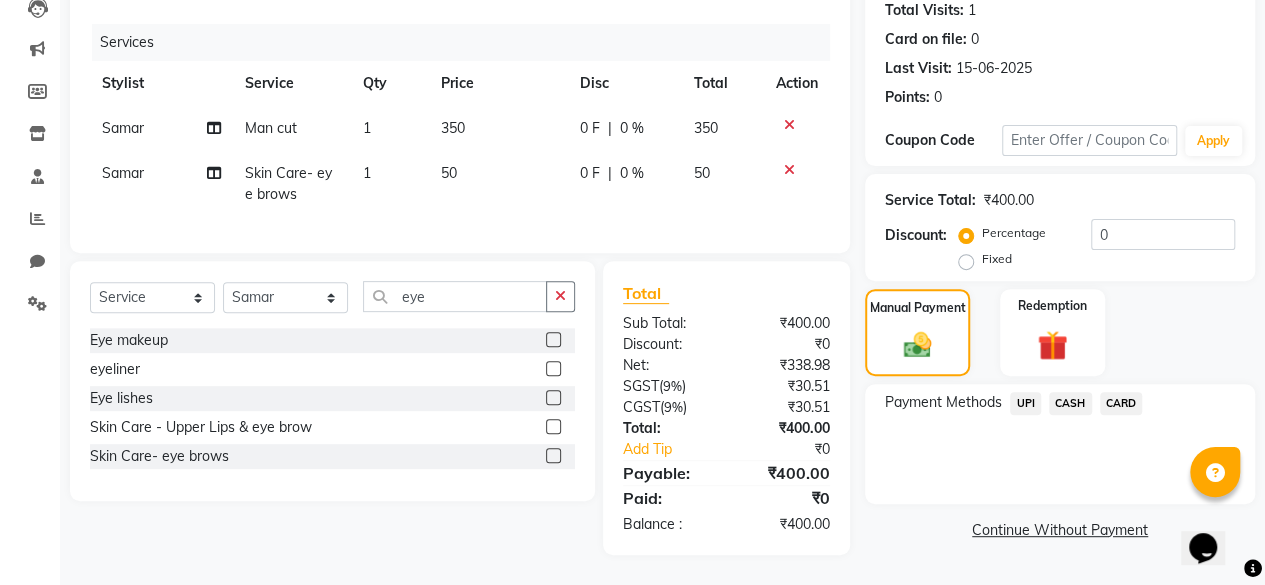 click on "UPI" 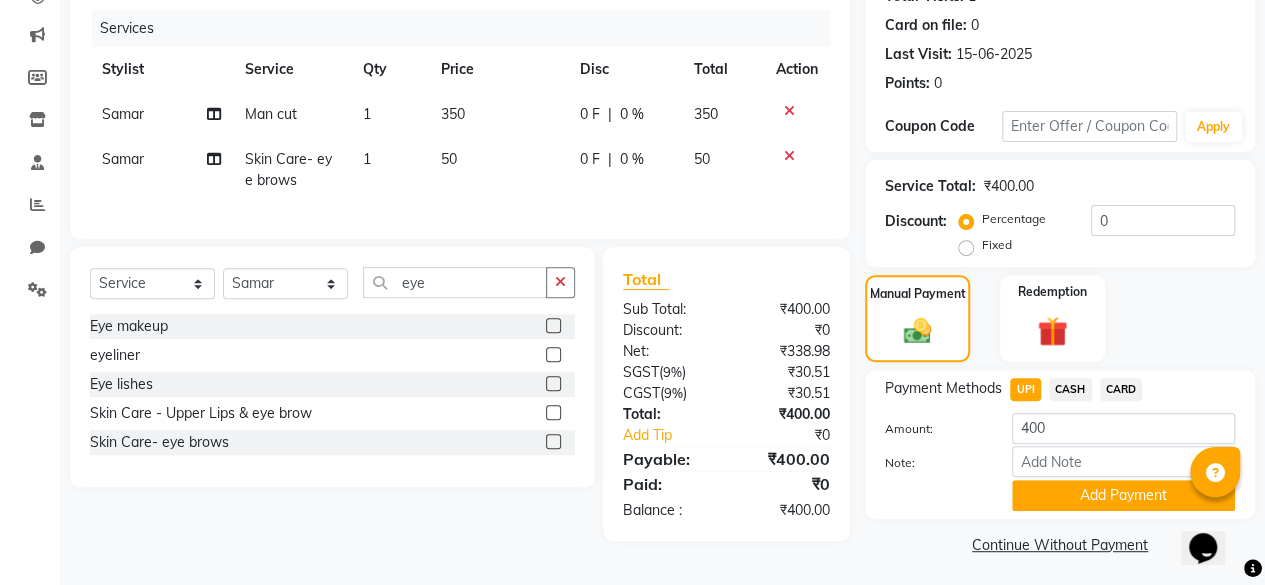 scroll, scrollTop: 242, scrollLeft: 0, axis: vertical 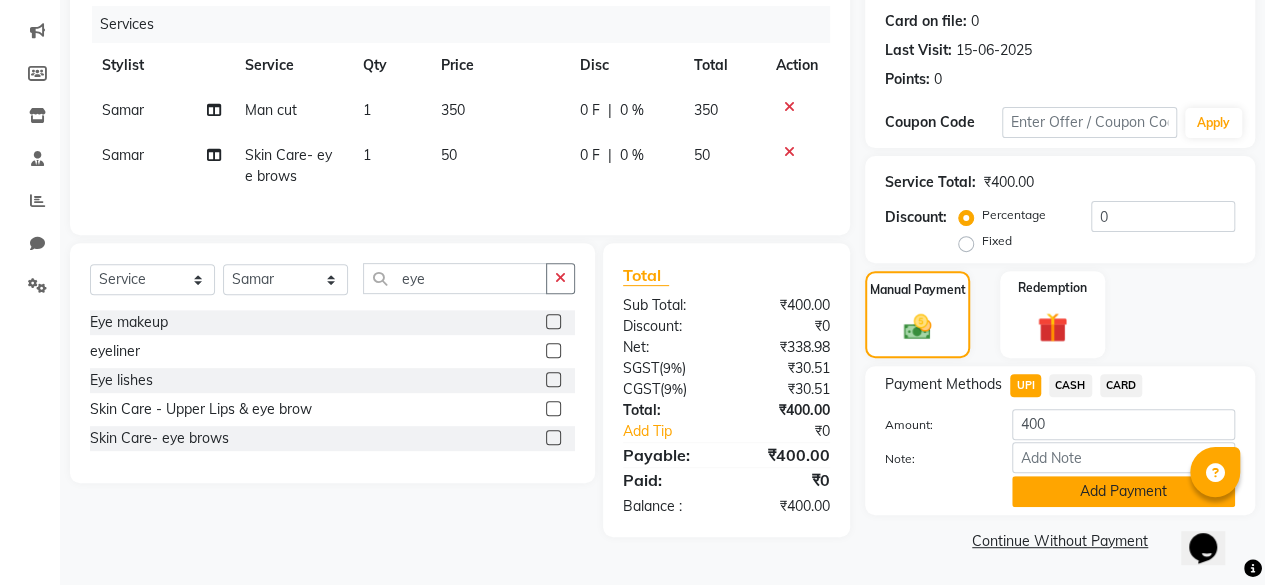 click on "Add Payment" 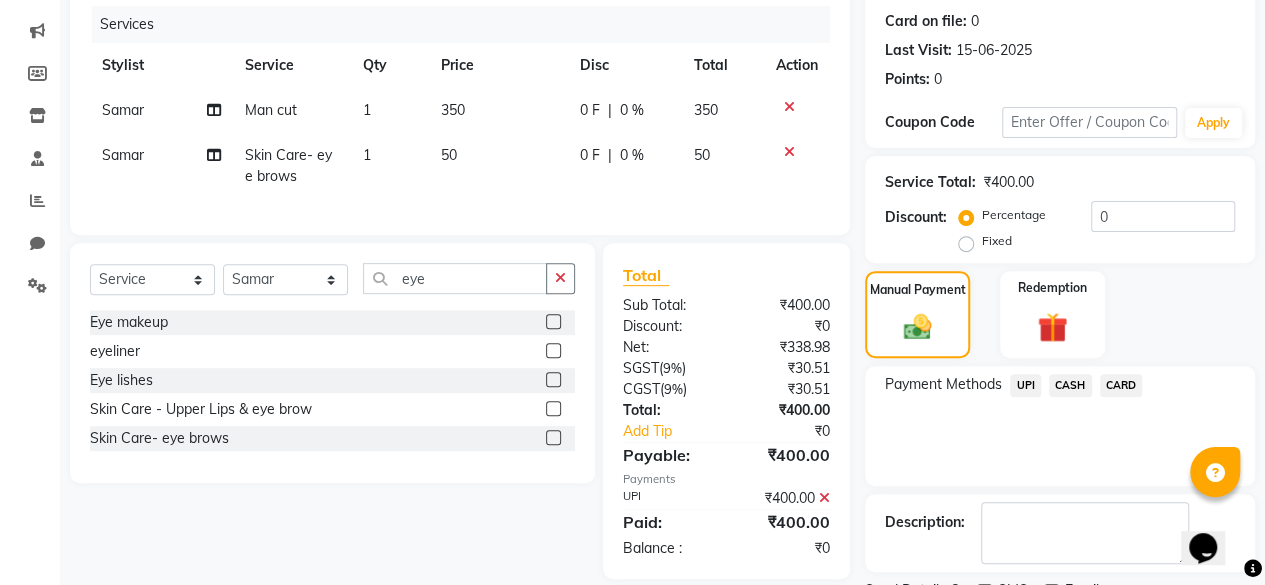 scroll, scrollTop: 324, scrollLeft: 0, axis: vertical 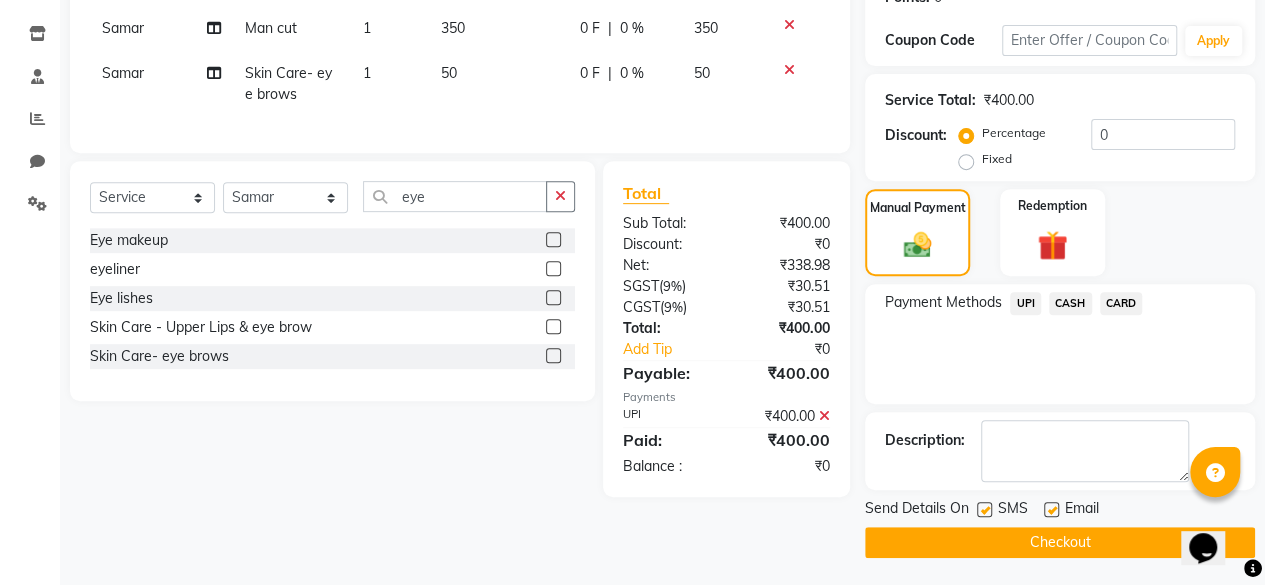 click 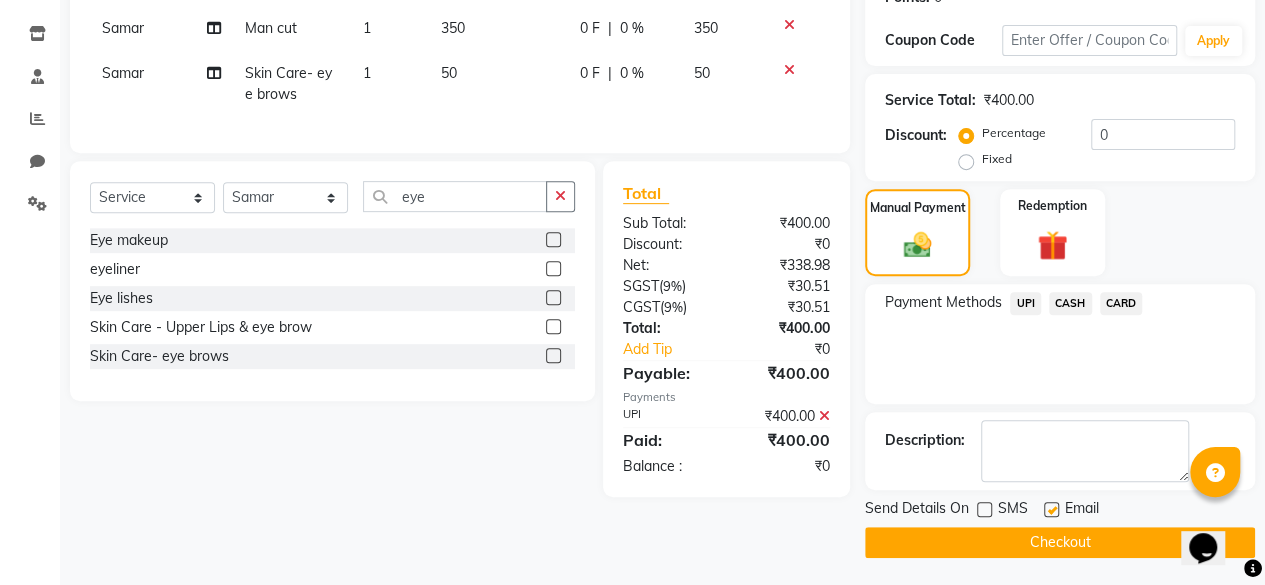 click on "Checkout" 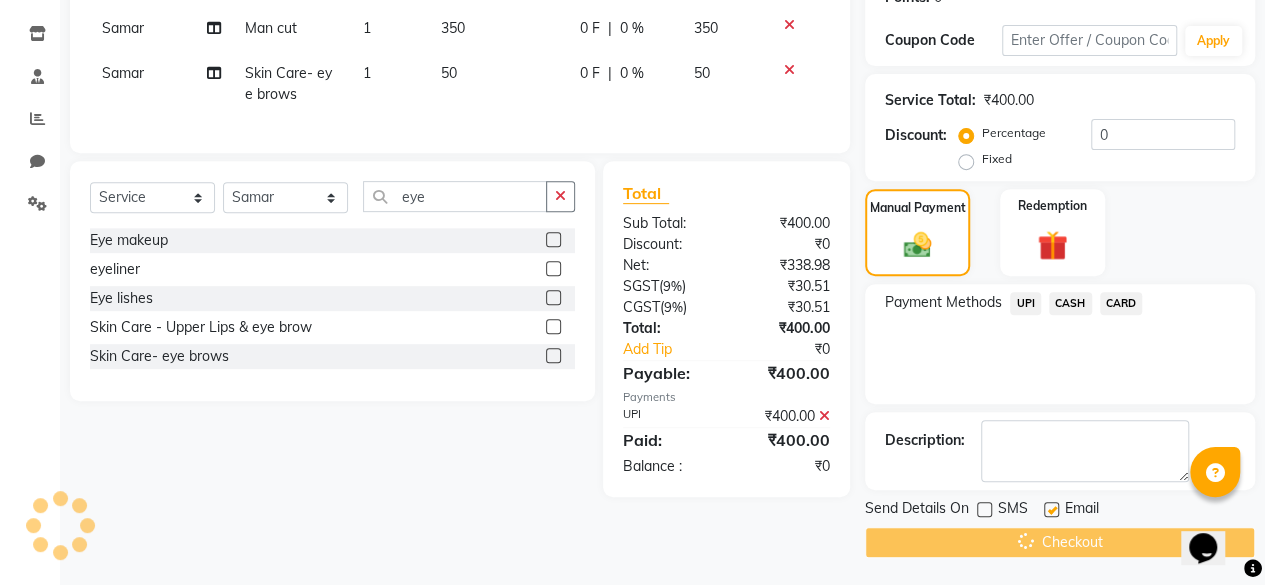 click on "Checkout" 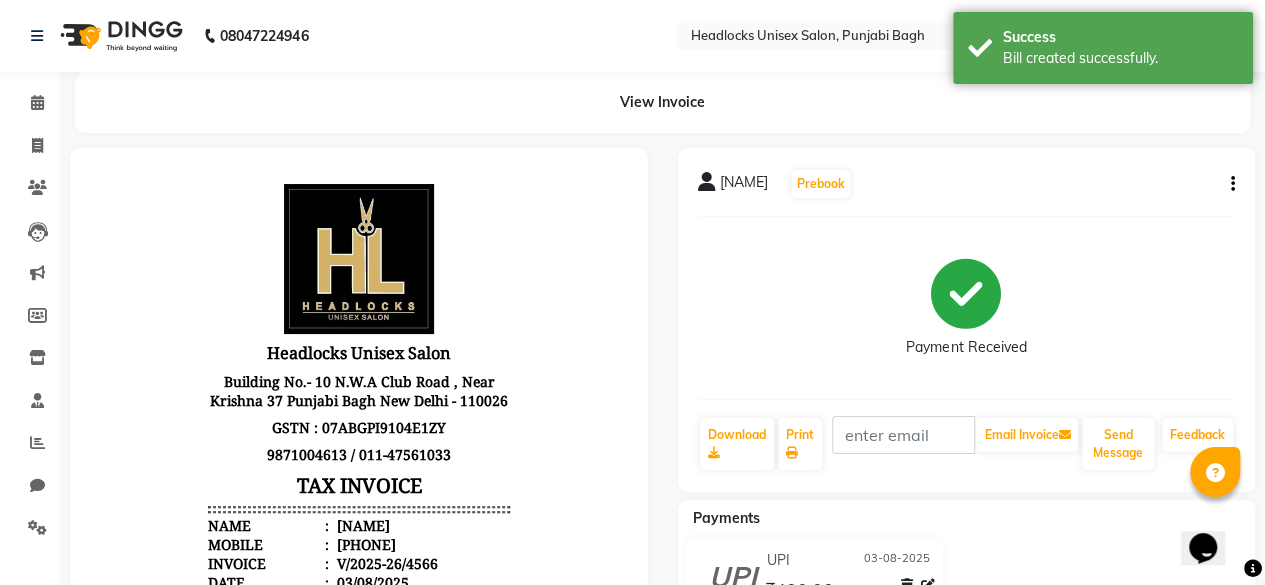 scroll, scrollTop: 0, scrollLeft: 0, axis: both 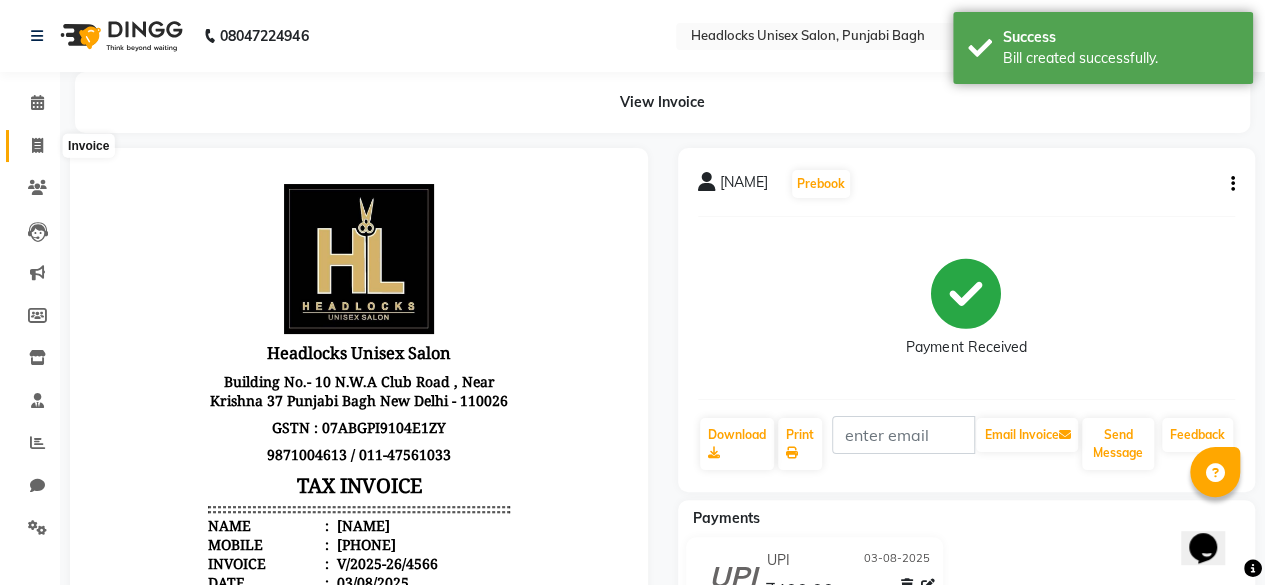 click 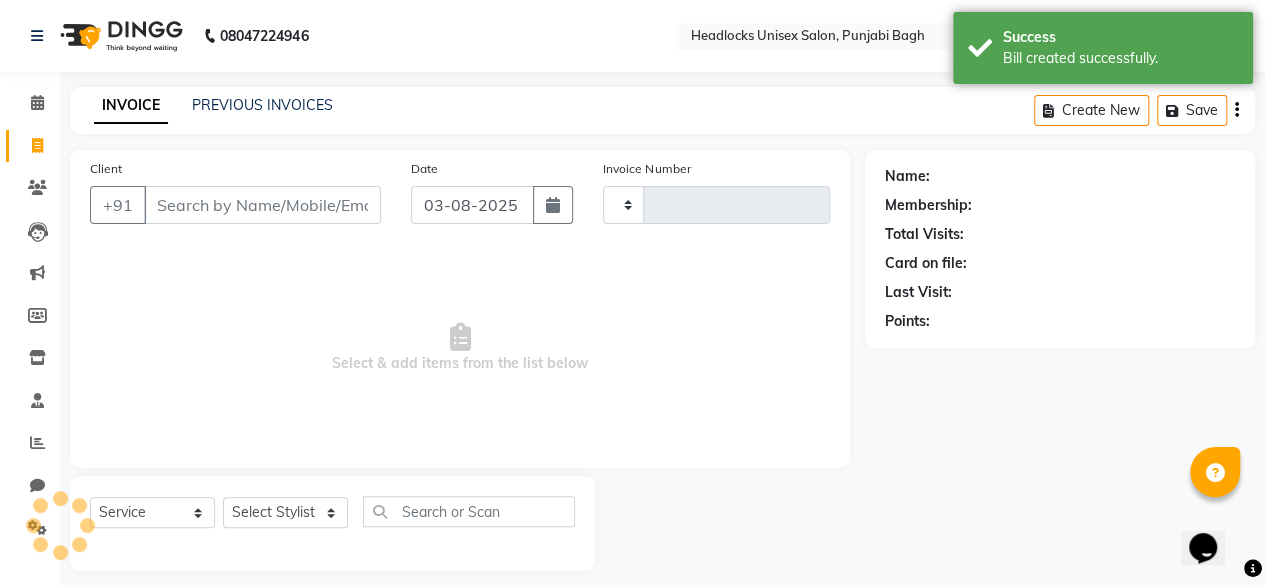 scroll, scrollTop: 15, scrollLeft: 0, axis: vertical 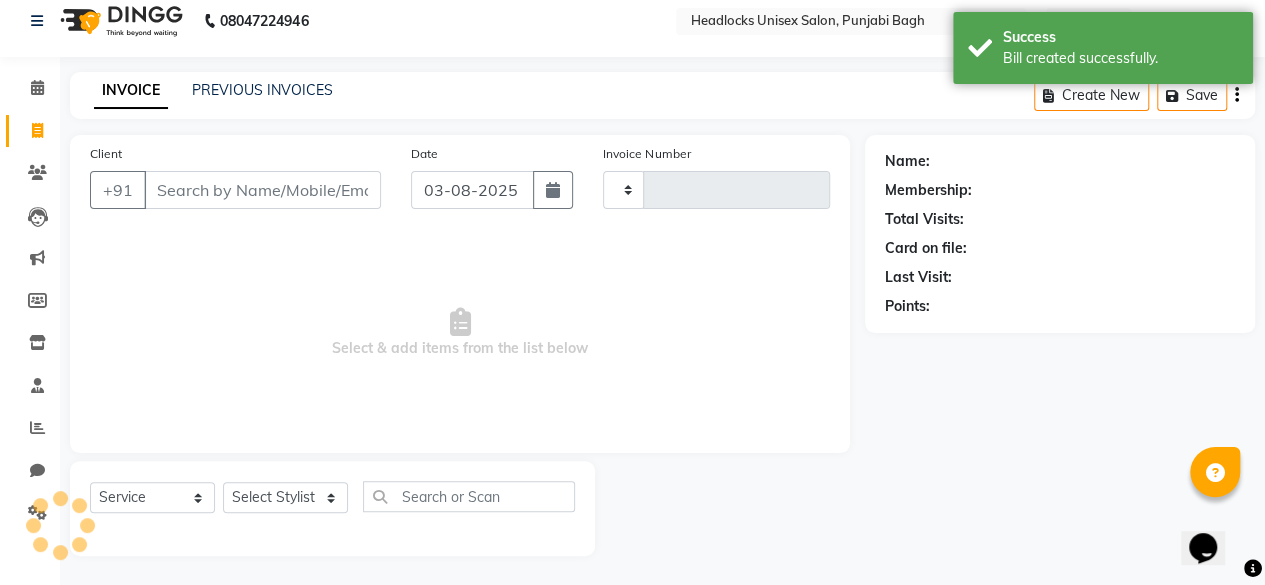 type on "4567" 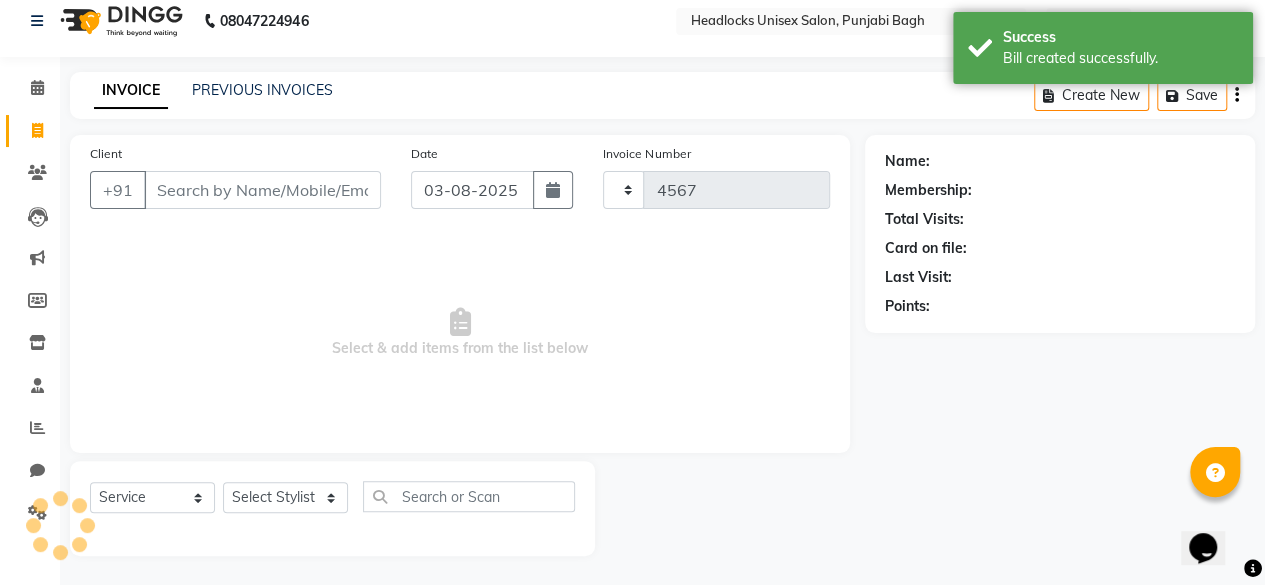 select on "7719" 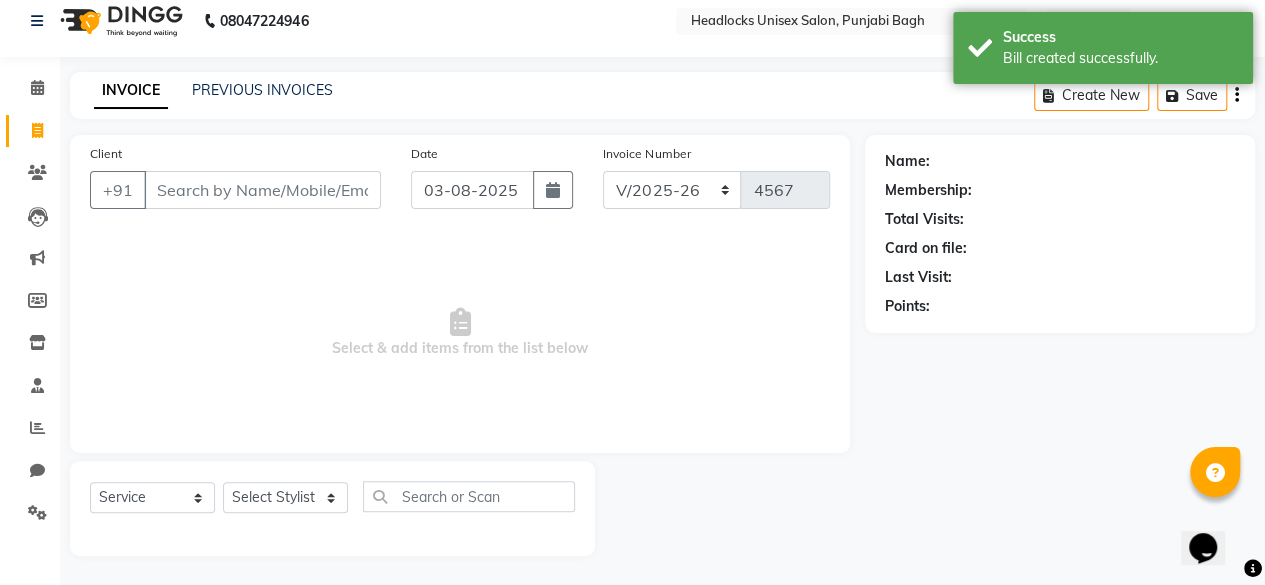click on "Client" at bounding box center [262, 190] 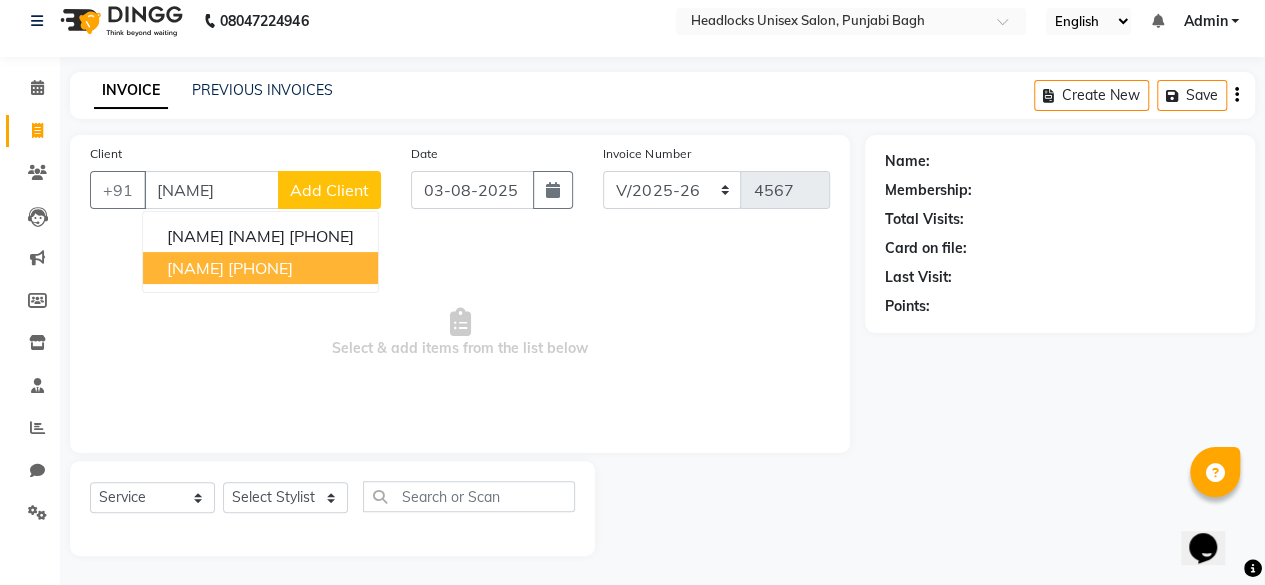 drag, startPoint x: 227, startPoint y: 189, endPoint x: 262, endPoint y: 268, distance: 86.40602 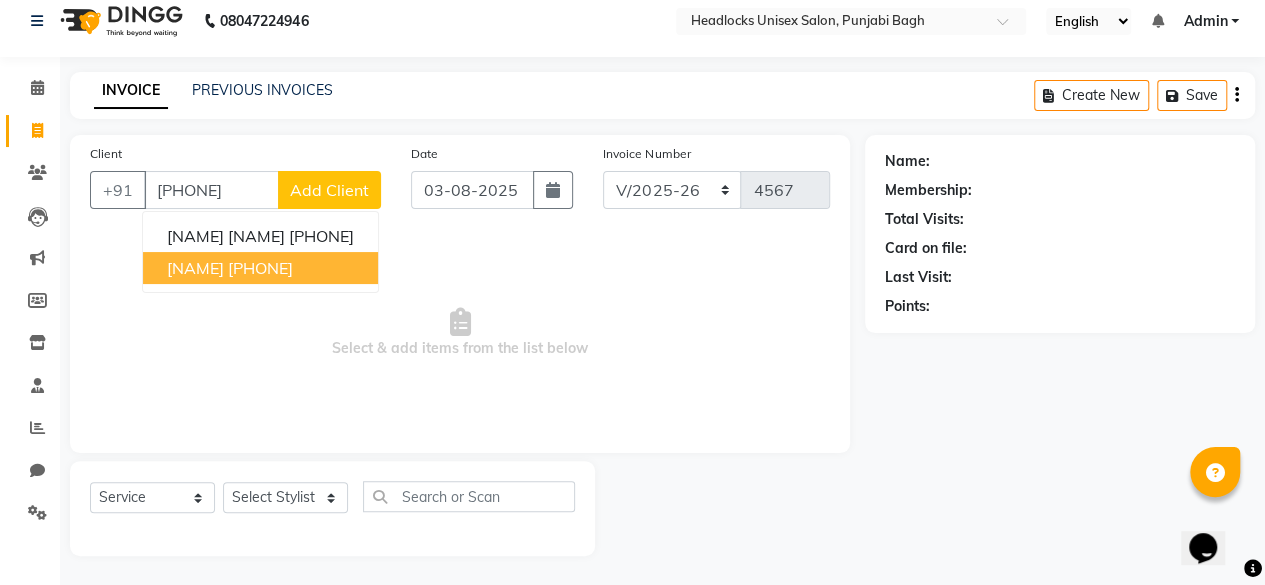 type on "[PHONE]" 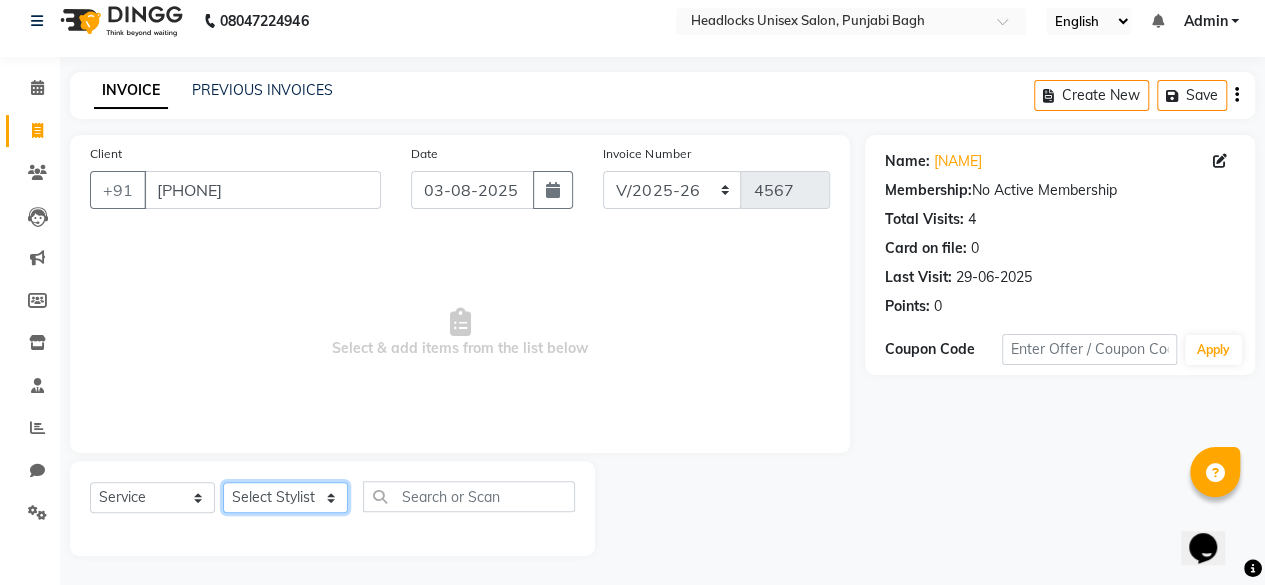 click on "Select Stylist ⁠[NAME] ⁠[NAME] [NAME] [NAME] [NAME] ⁠[NAME] ⁠[NAME] [NAME] [NAME] [NAME] [NAME] [NAME] [NAME] [NAME] [NAME] [NAME] [NAME] [NAME] [NAME] [NAME] [NAME] [NAME] [NAME] [NAME] [NAME] [NAME] [NAME] [NAME] [NAME] [NAME] [NAME] [NAME] [NAME] [NAME] [NAME]" 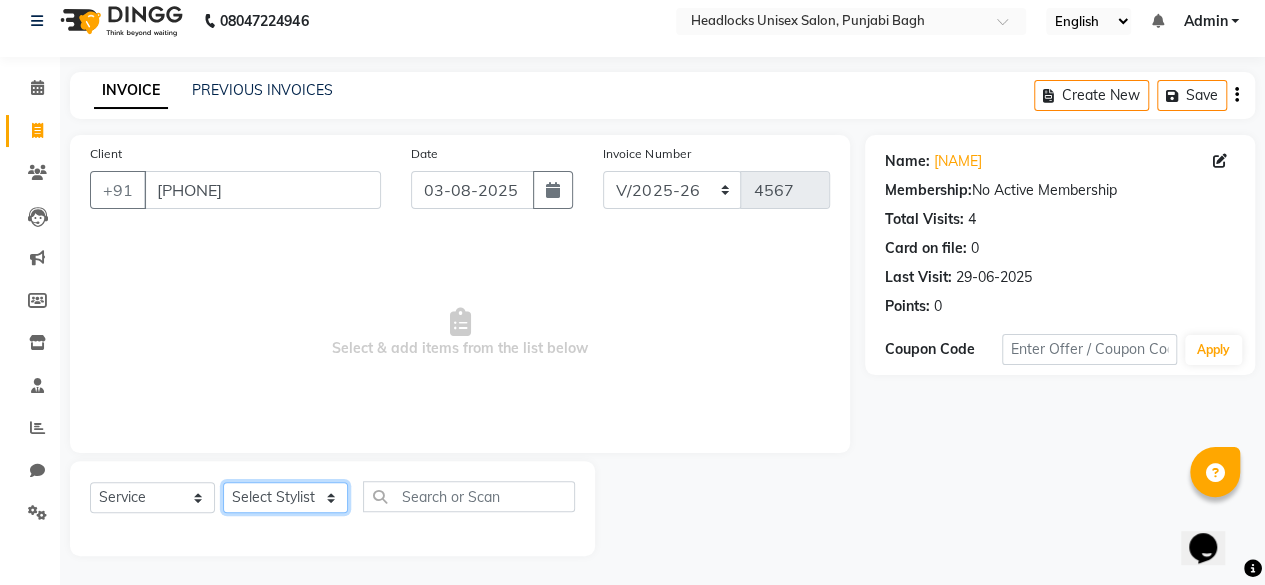 select on "69060" 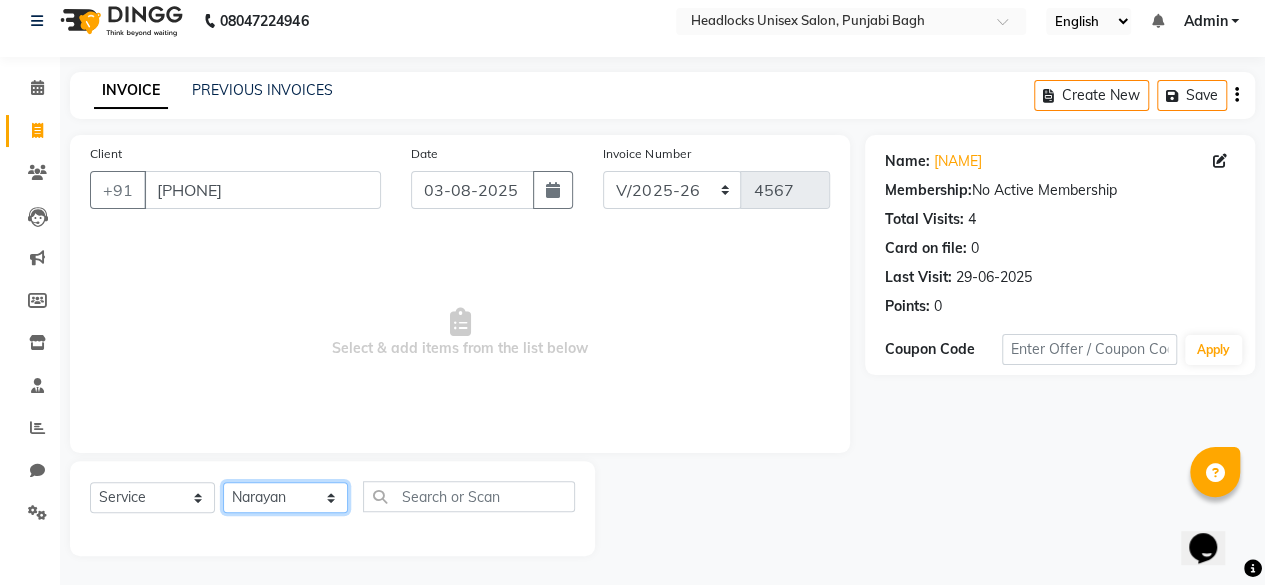 click on "Select Stylist ⁠[NAME] ⁠[NAME] [NAME] [NAME] [NAME] ⁠[NAME] ⁠[NAME] [NAME] [NAME] [NAME] [NAME] [NAME] [NAME] [NAME] [NAME] [NAME] [NAME] [NAME] [NAME] [NAME] [NAME] [NAME] [NAME] [NAME] [NAME] [NAME] [NAME] [NAME] [NAME] [NAME] [NAME] [NAME] [NAME] [NAME] [NAME]" 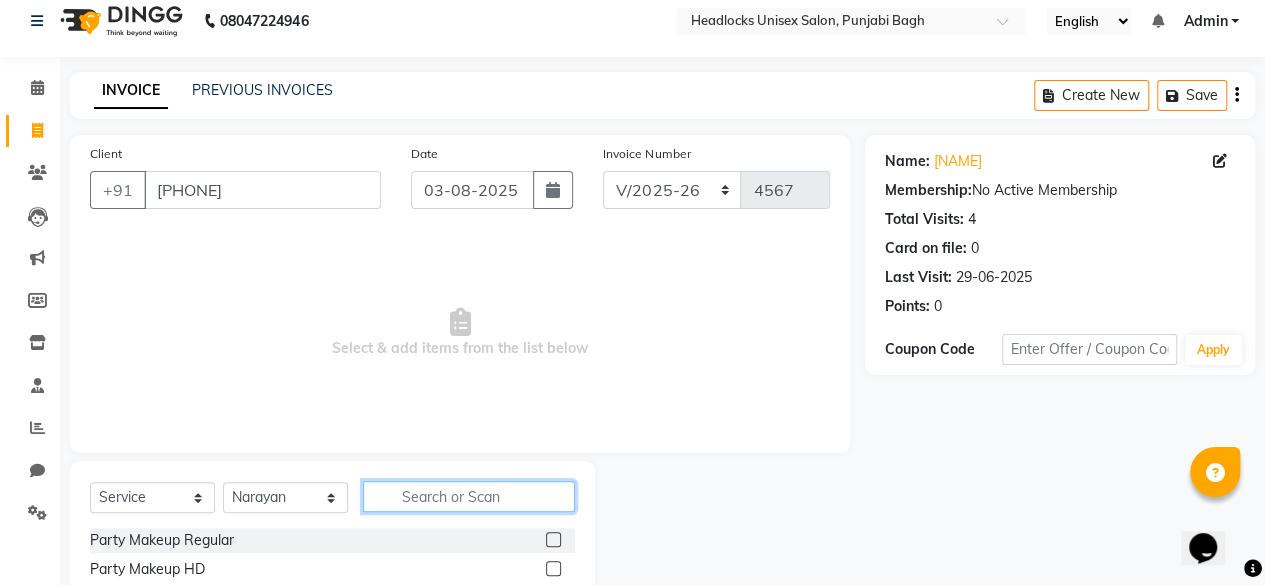 click 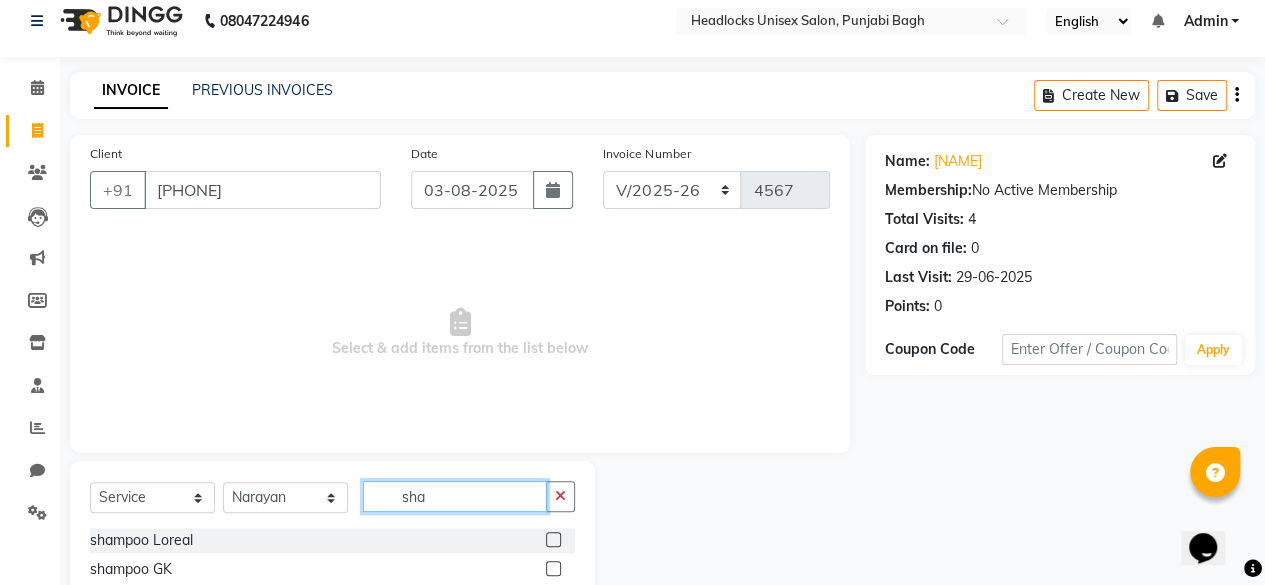 type on "sha" 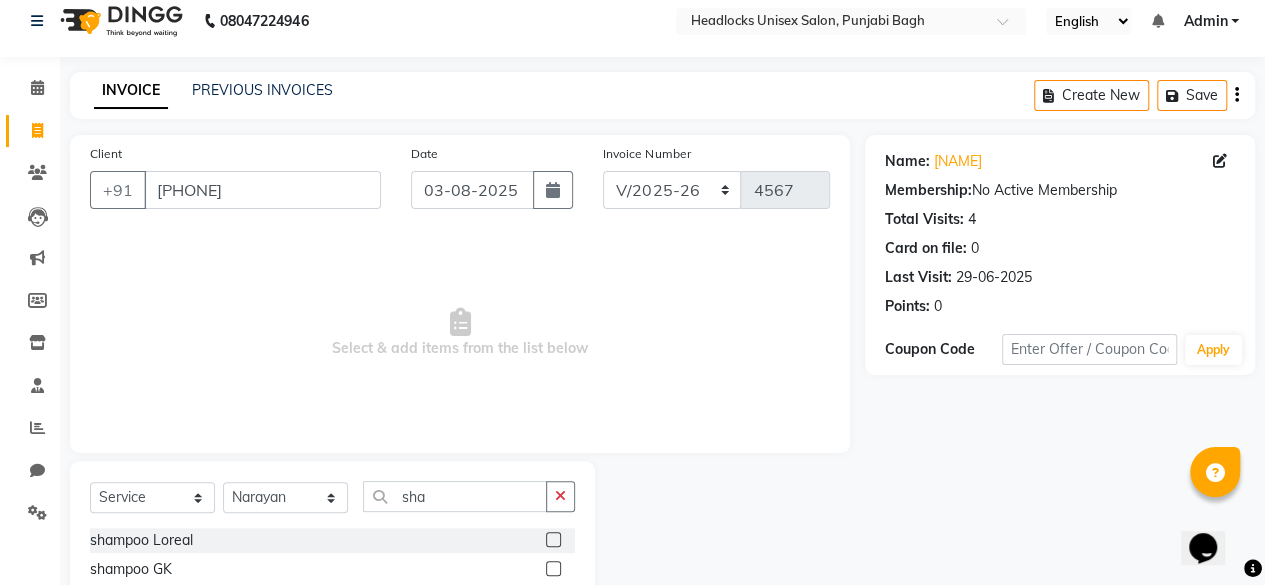 click 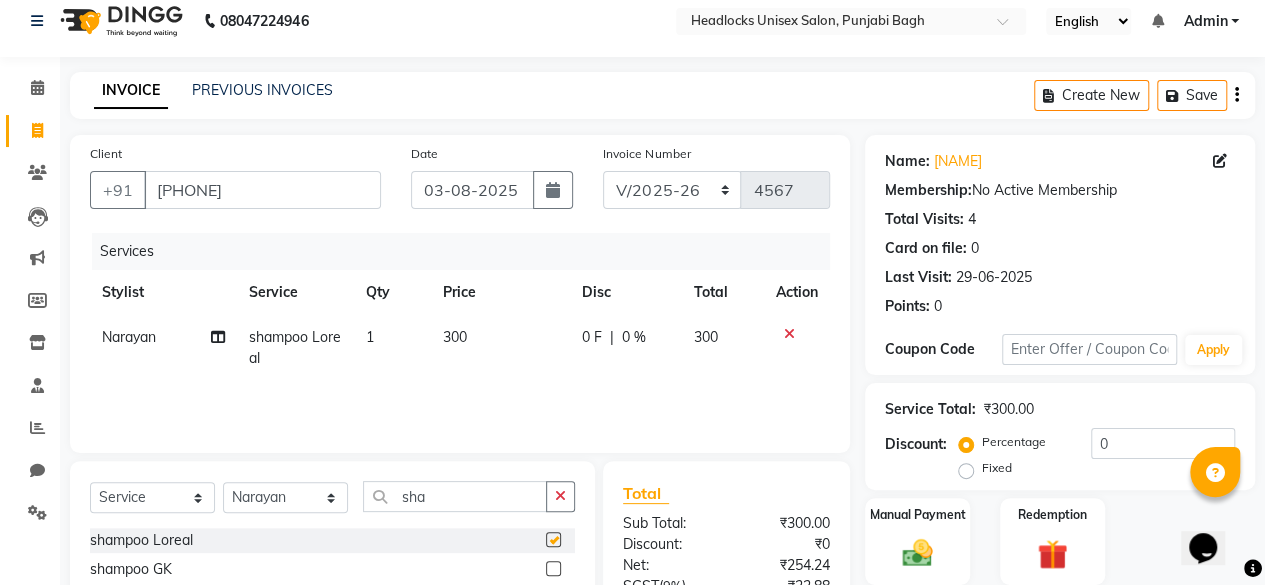 checkbox on "false" 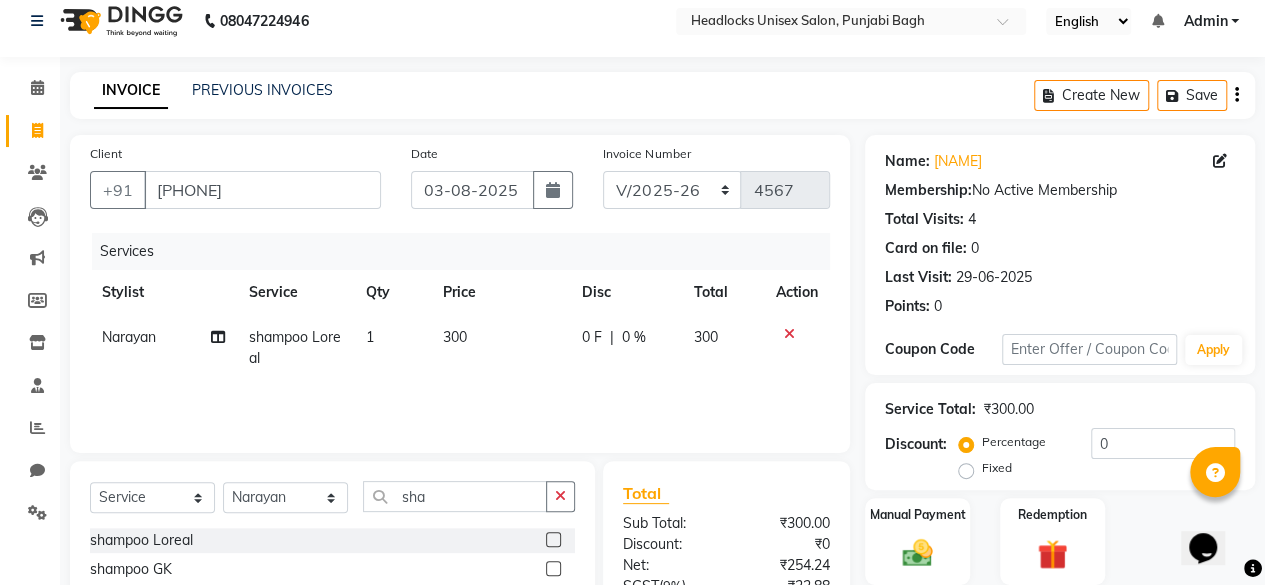 click on "300" 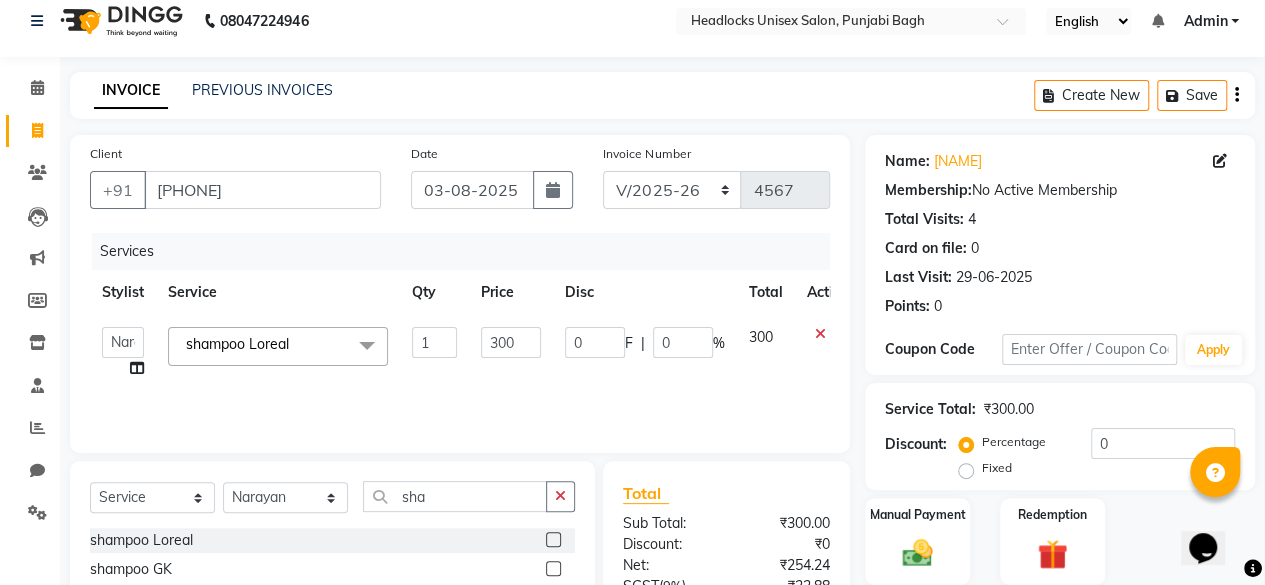 click on "1" 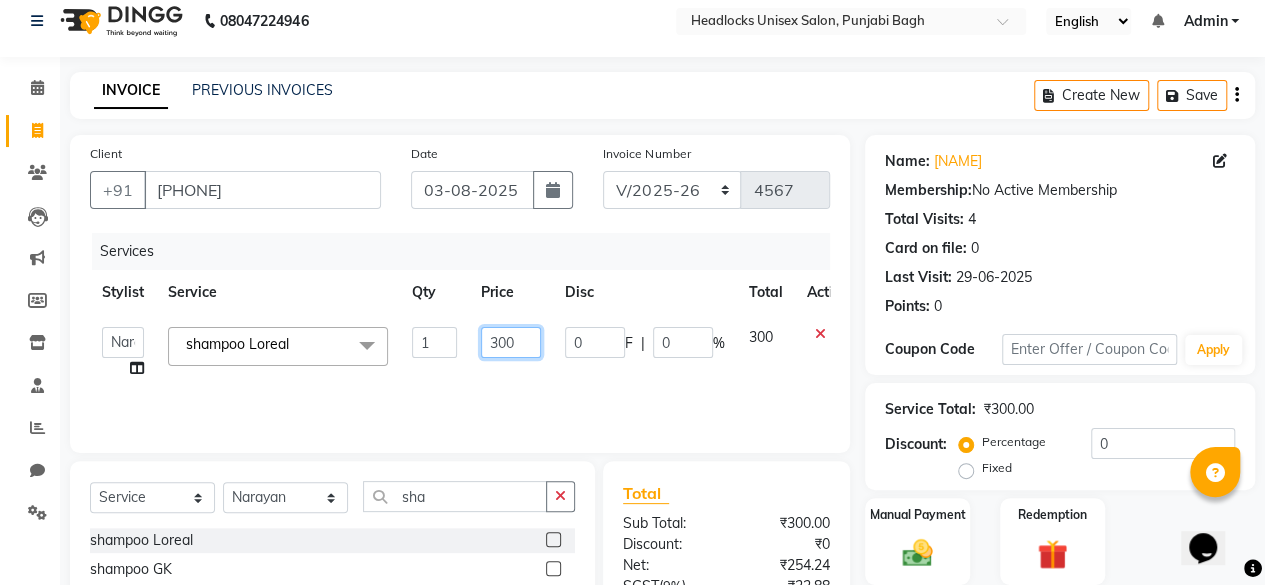 click on "300" 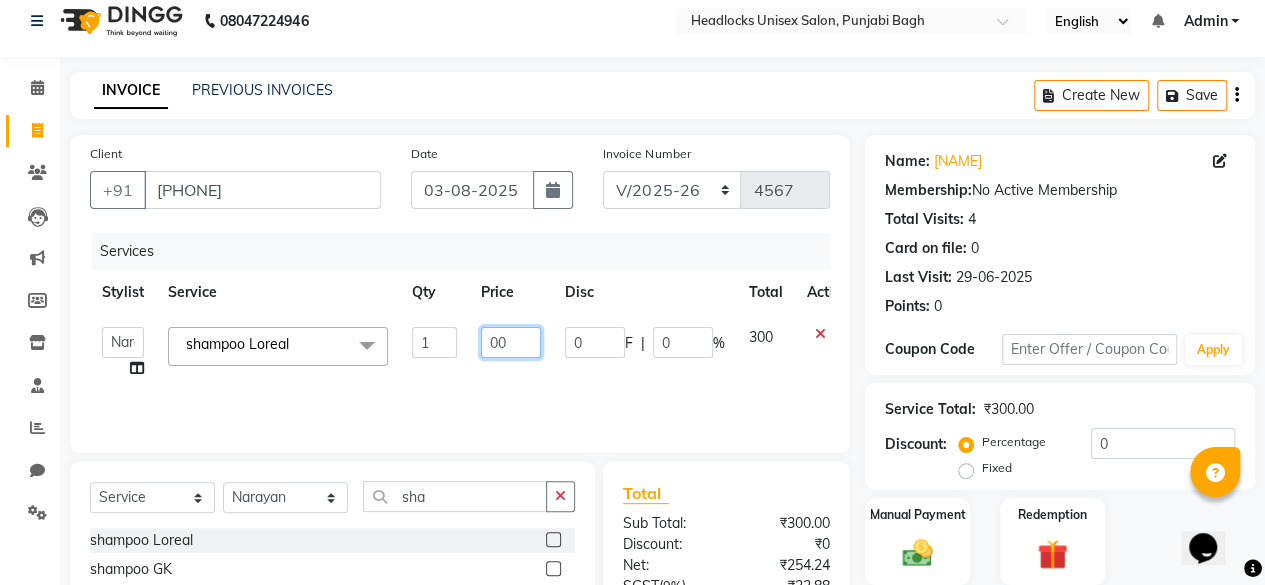 click on "00" 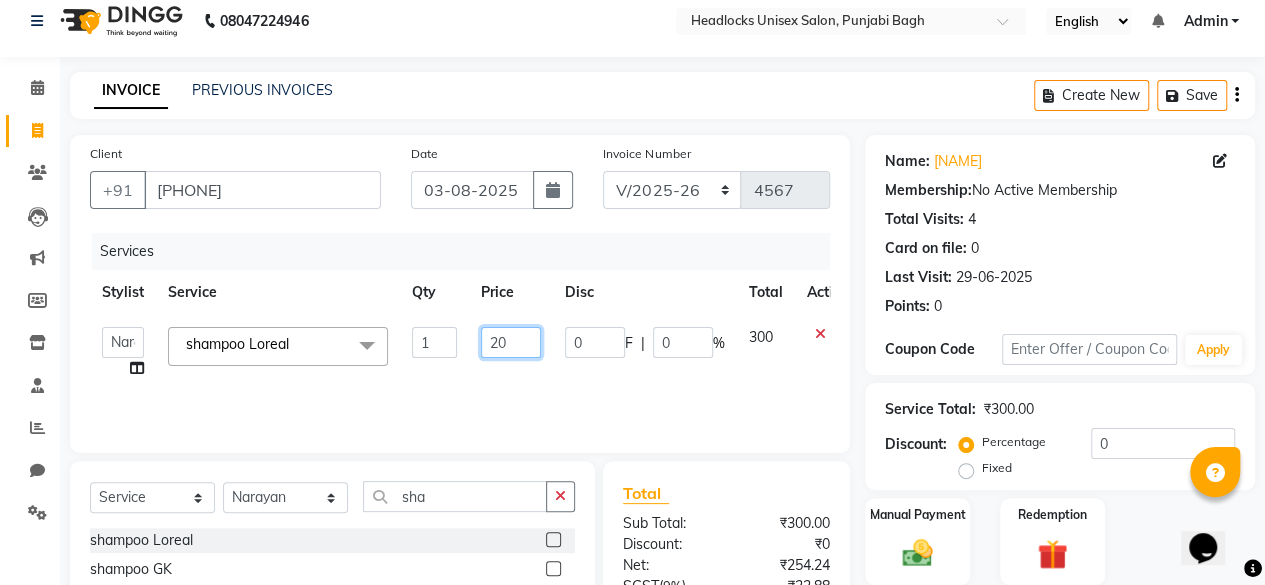 type on "250" 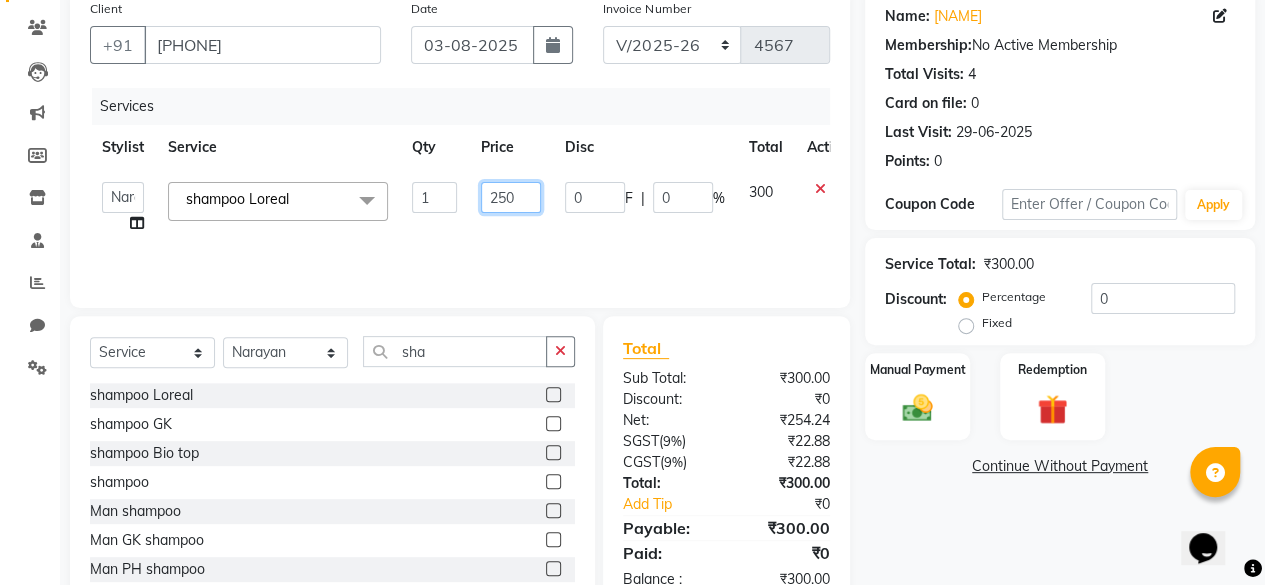 scroll, scrollTop: 163, scrollLeft: 0, axis: vertical 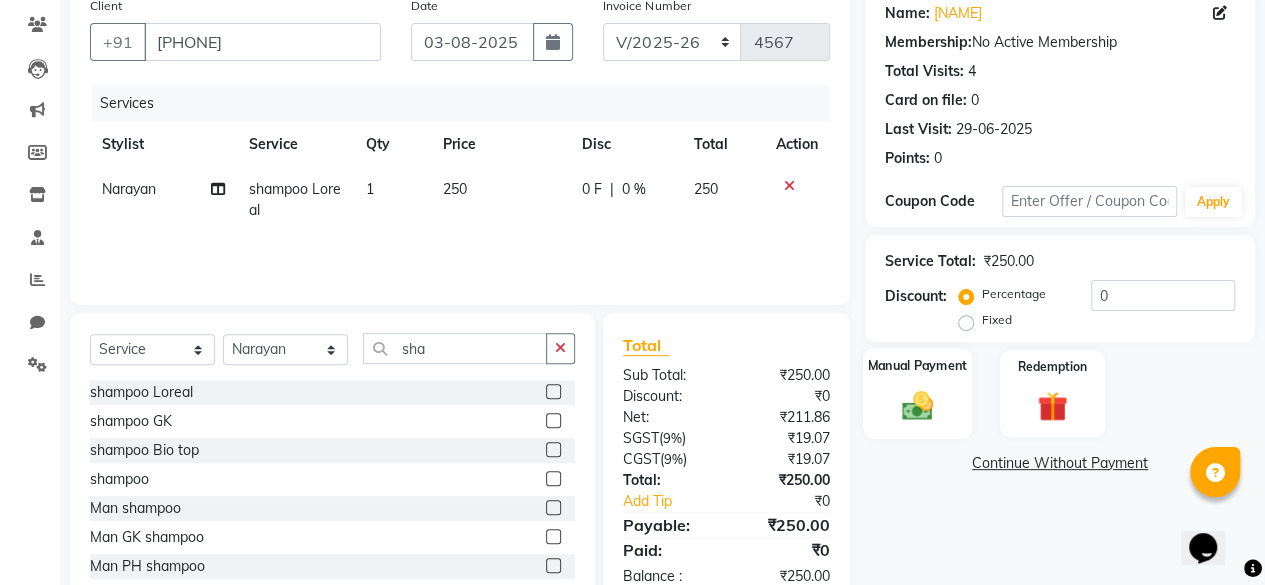 click 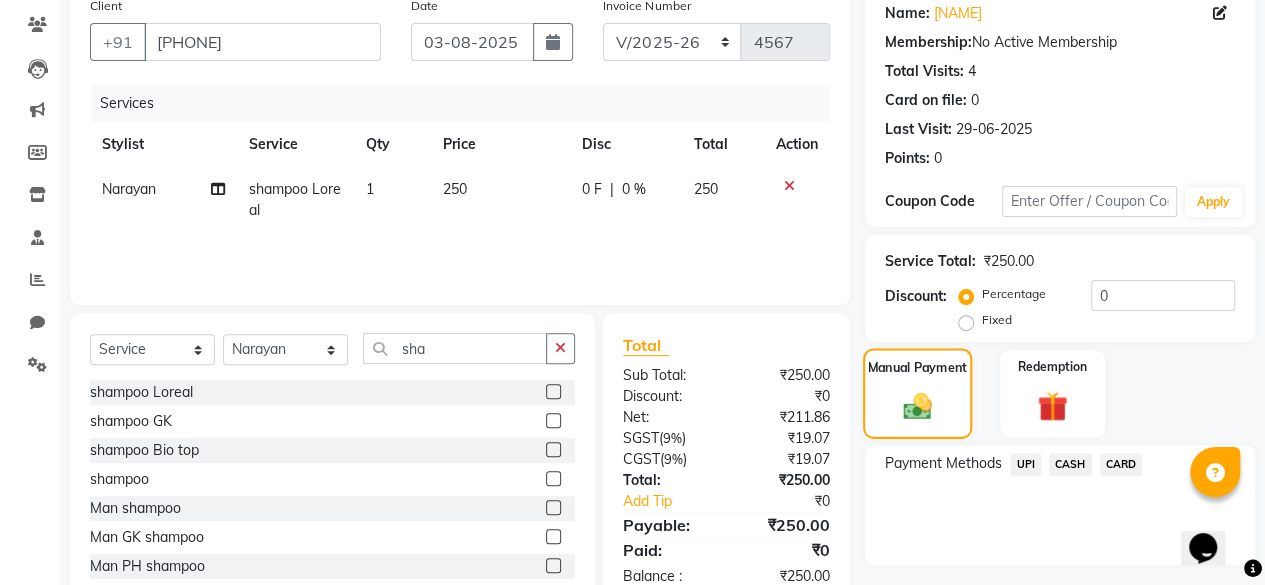 scroll, scrollTop: 215, scrollLeft: 0, axis: vertical 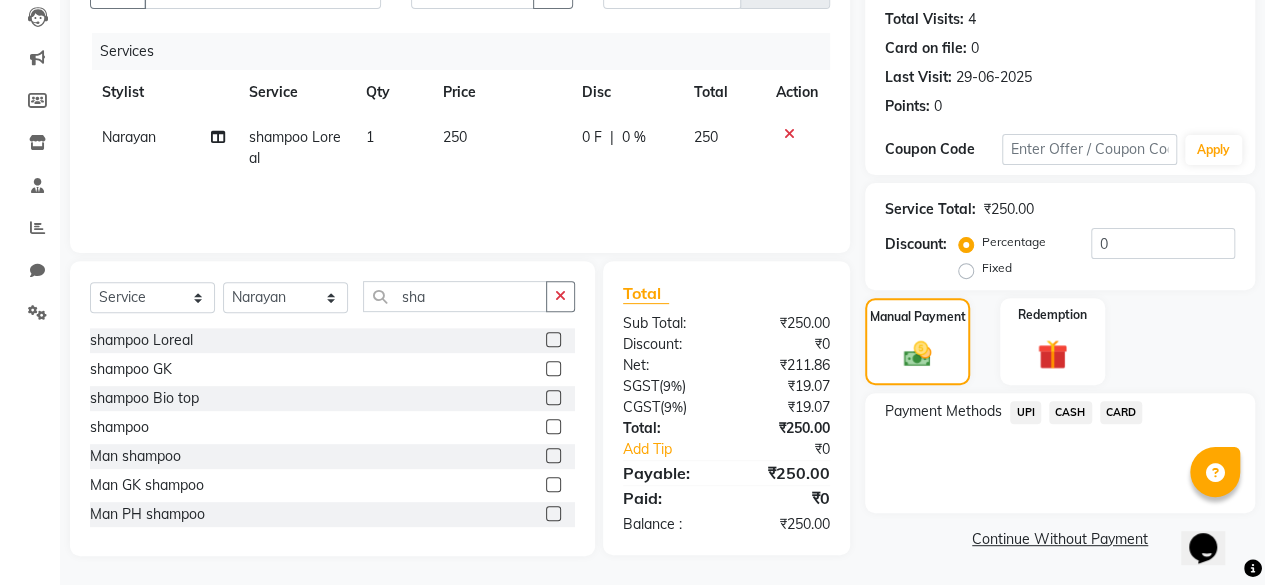 click on "UPI" 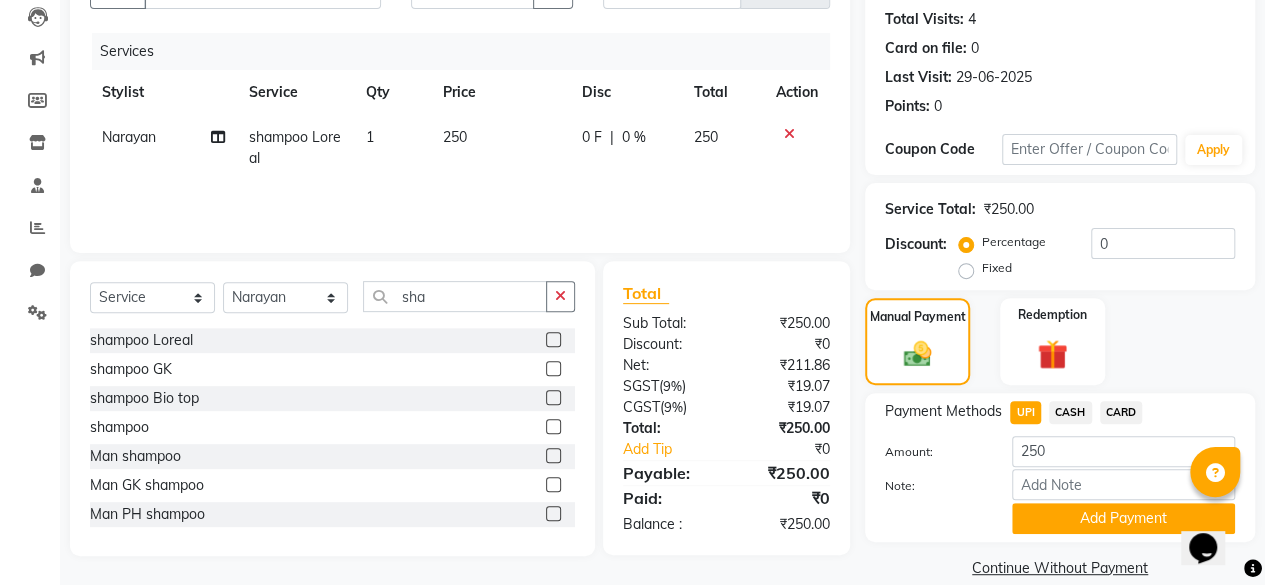 scroll, scrollTop: 242, scrollLeft: 0, axis: vertical 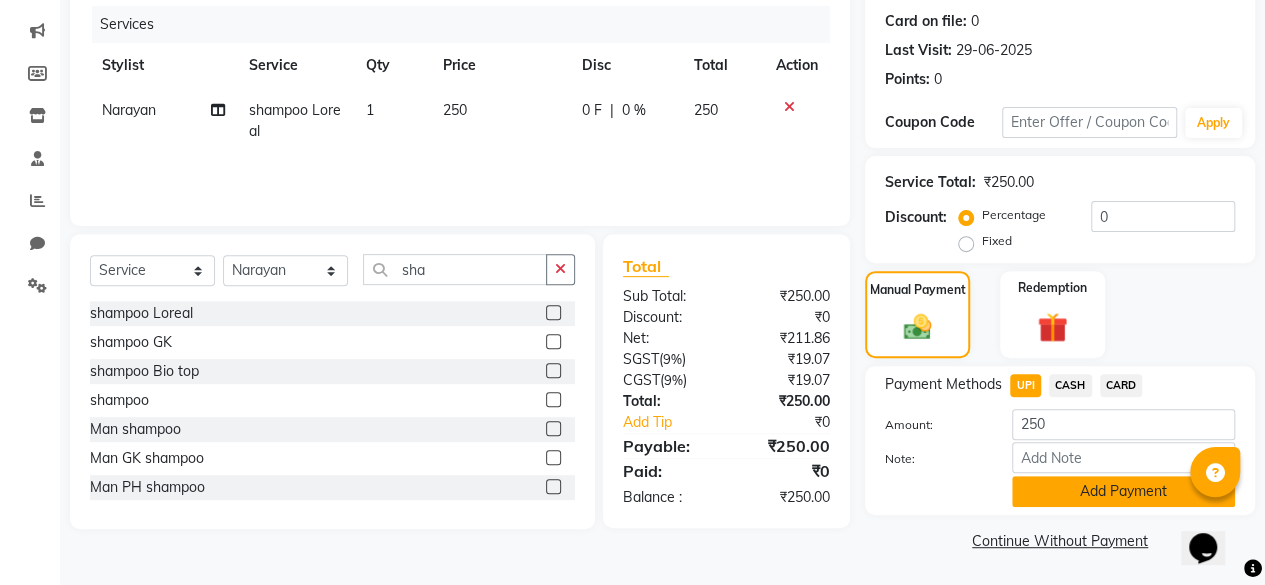 click on "Add Payment" 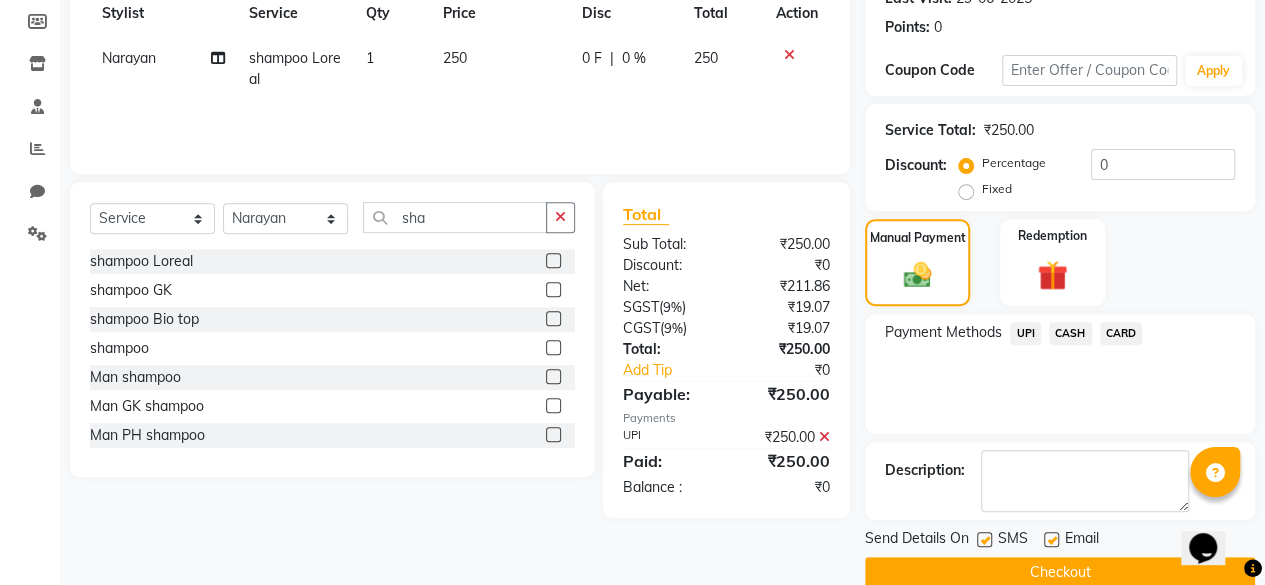 scroll, scrollTop: 324, scrollLeft: 0, axis: vertical 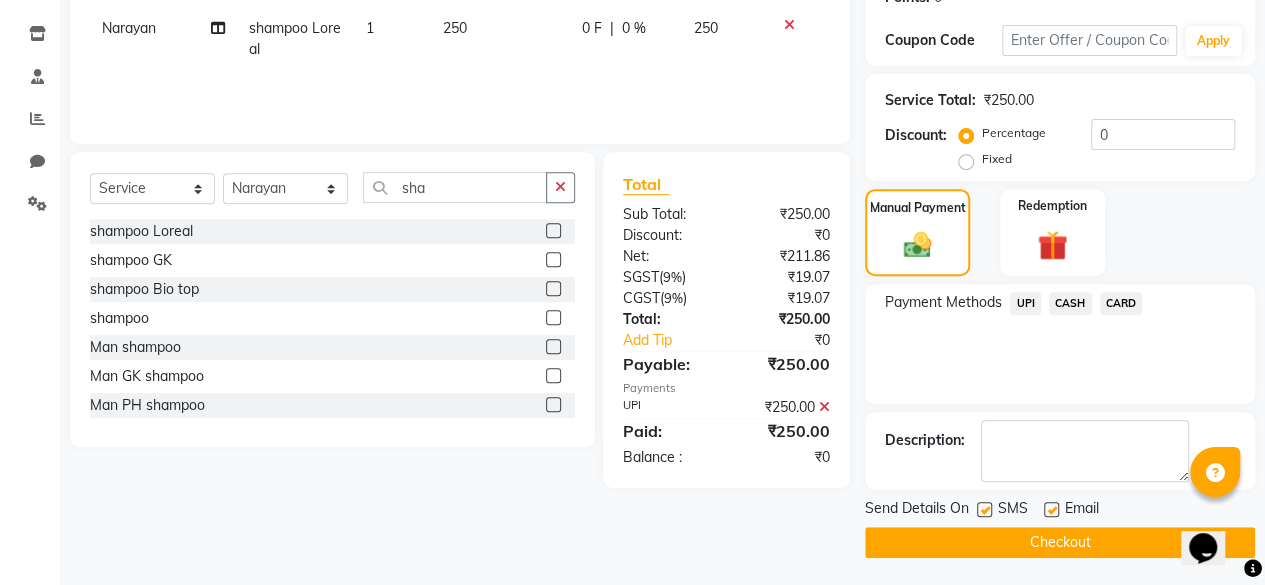 click 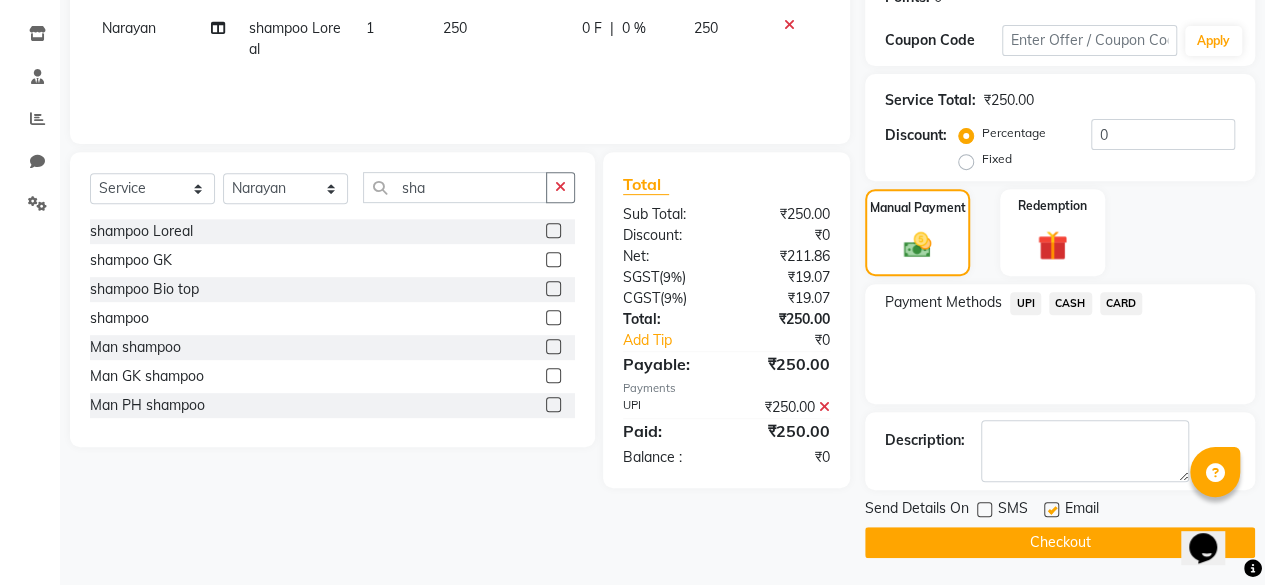 click on "Checkout" 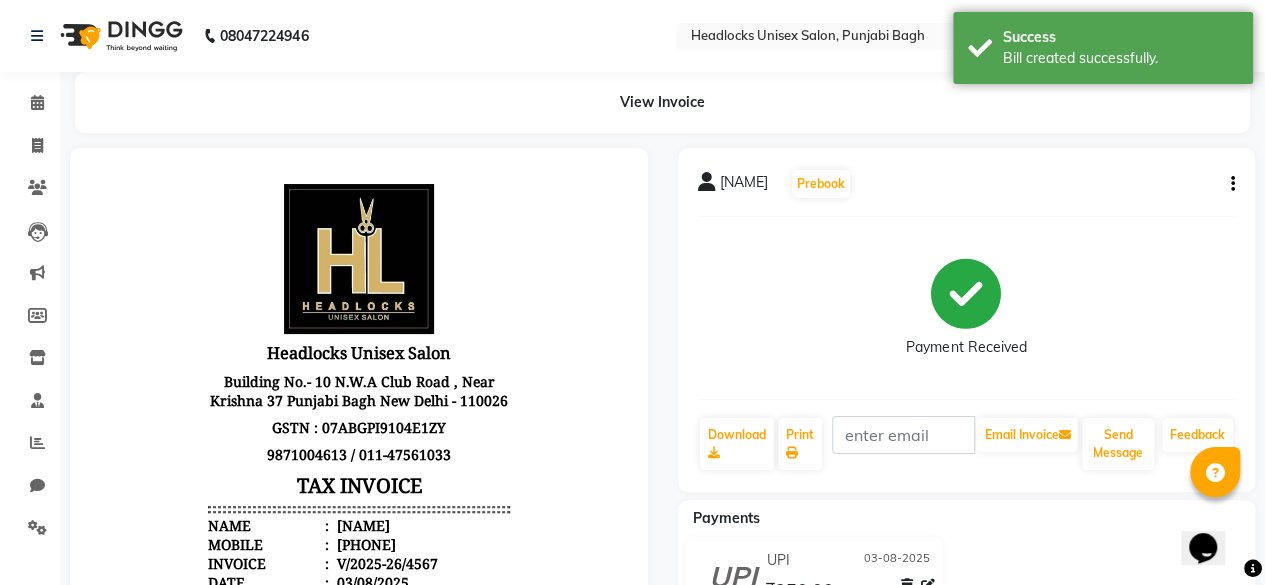 scroll, scrollTop: 0, scrollLeft: 0, axis: both 